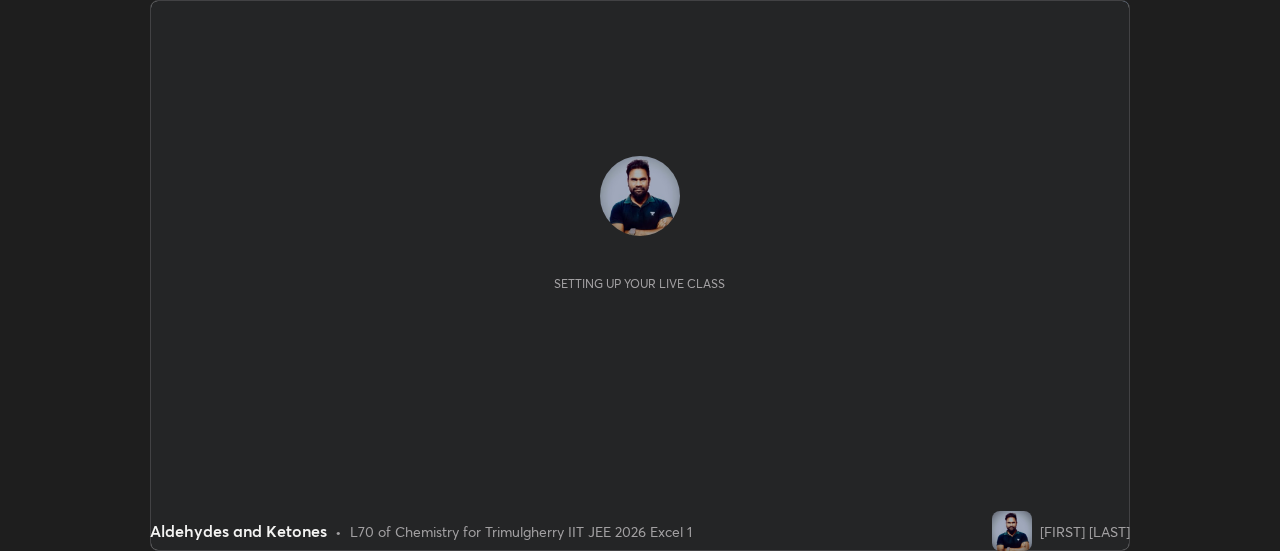 scroll, scrollTop: 0, scrollLeft: 0, axis: both 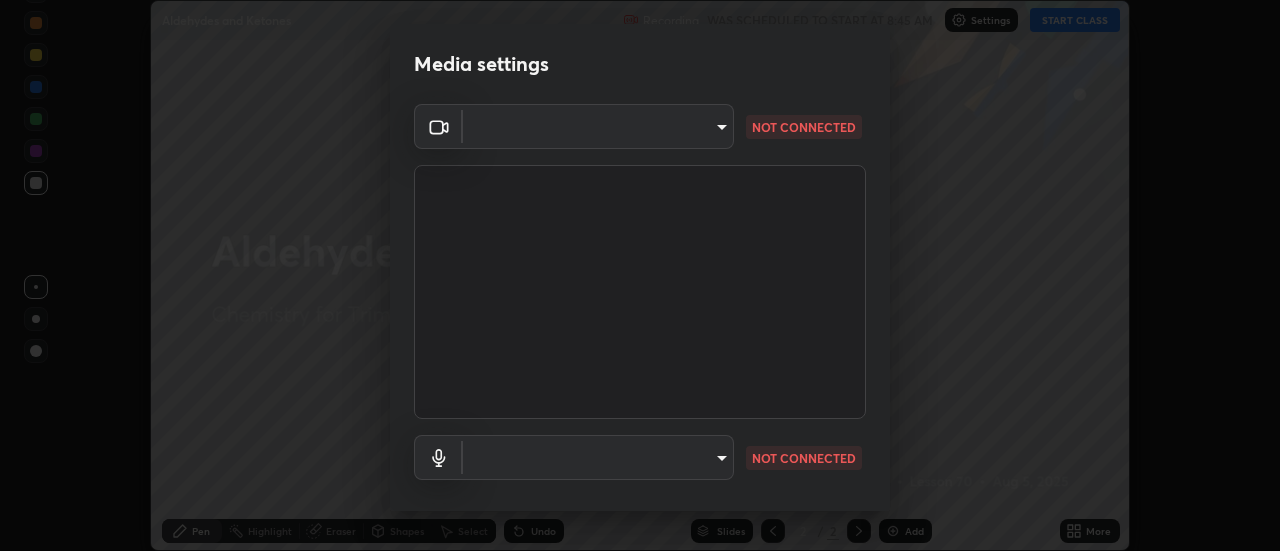 type on "c1743da8526a0aadeed10a62cbfcd2d4321df644c55b53bf1ad22bdce350b73d" 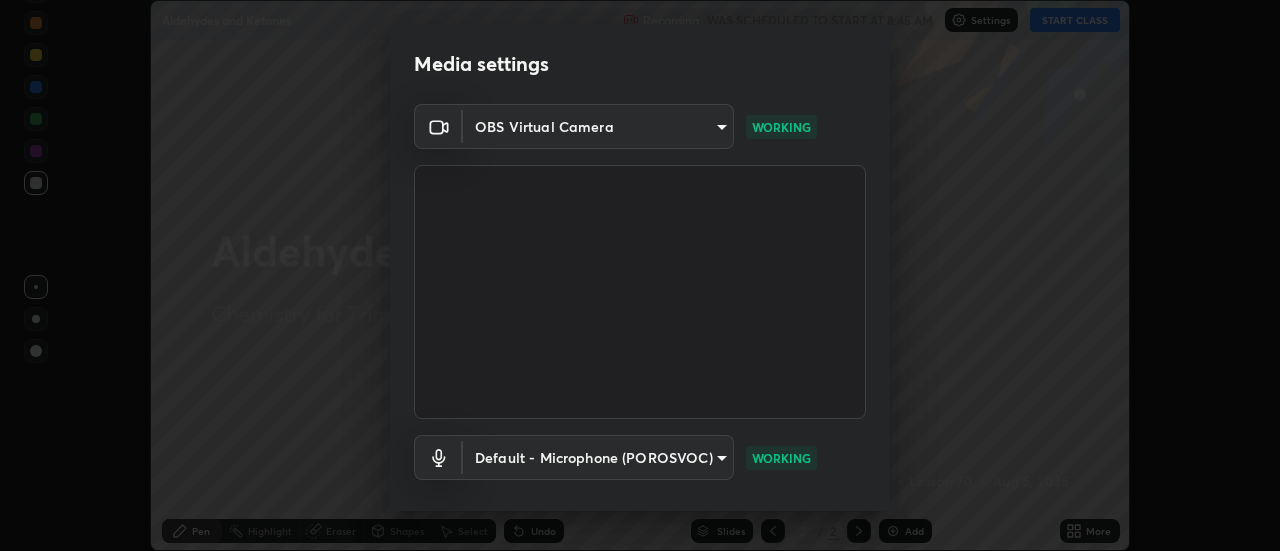 scroll, scrollTop: 105, scrollLeft: 0, axis: vertical 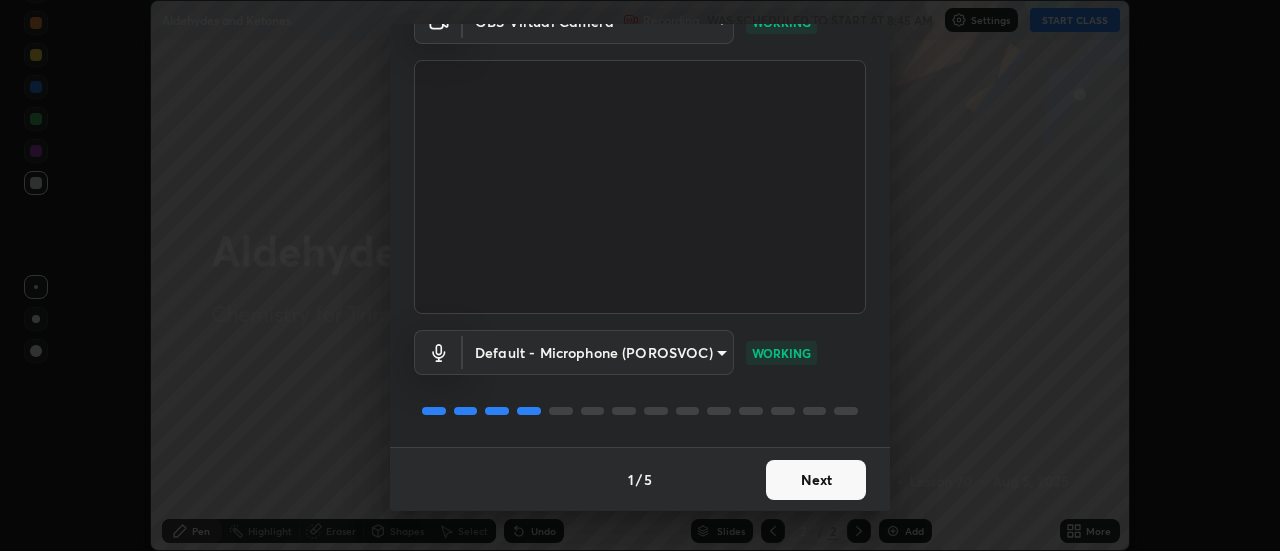 click on "Next" at bounding box center (816, 480) 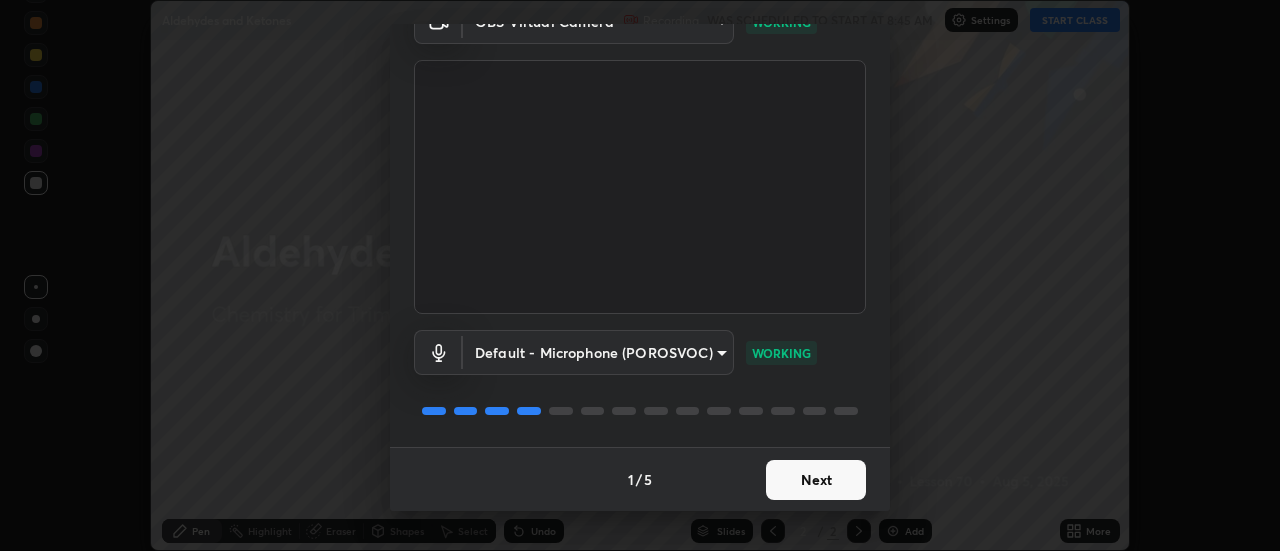 scroll, scrollTop: 0, scrollLeft: 0, axis: both 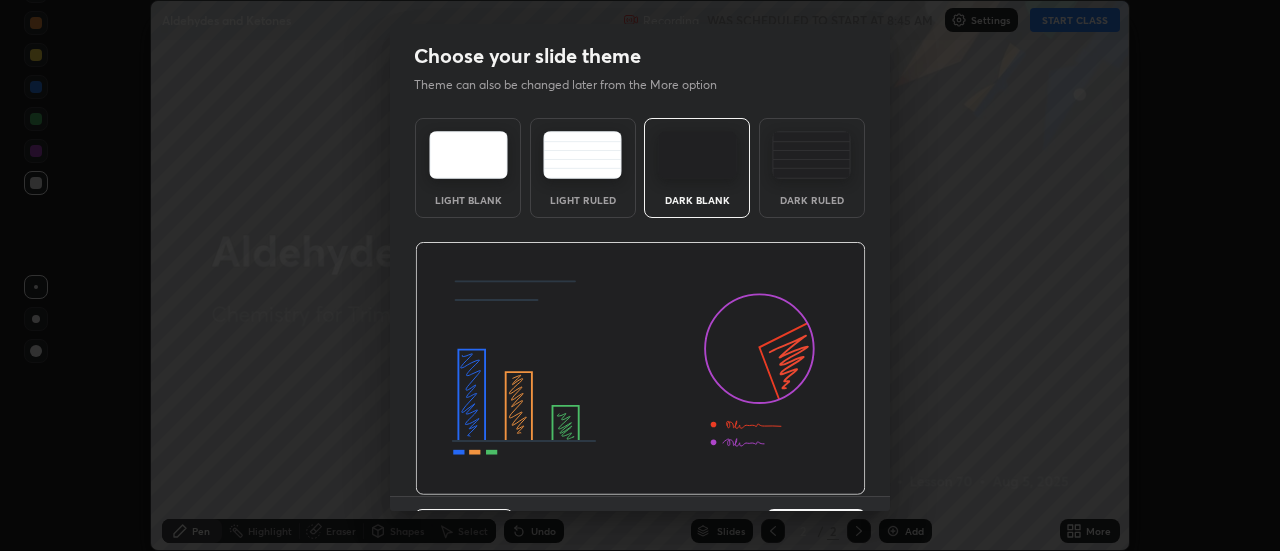 click at bounding box center [640, 369] 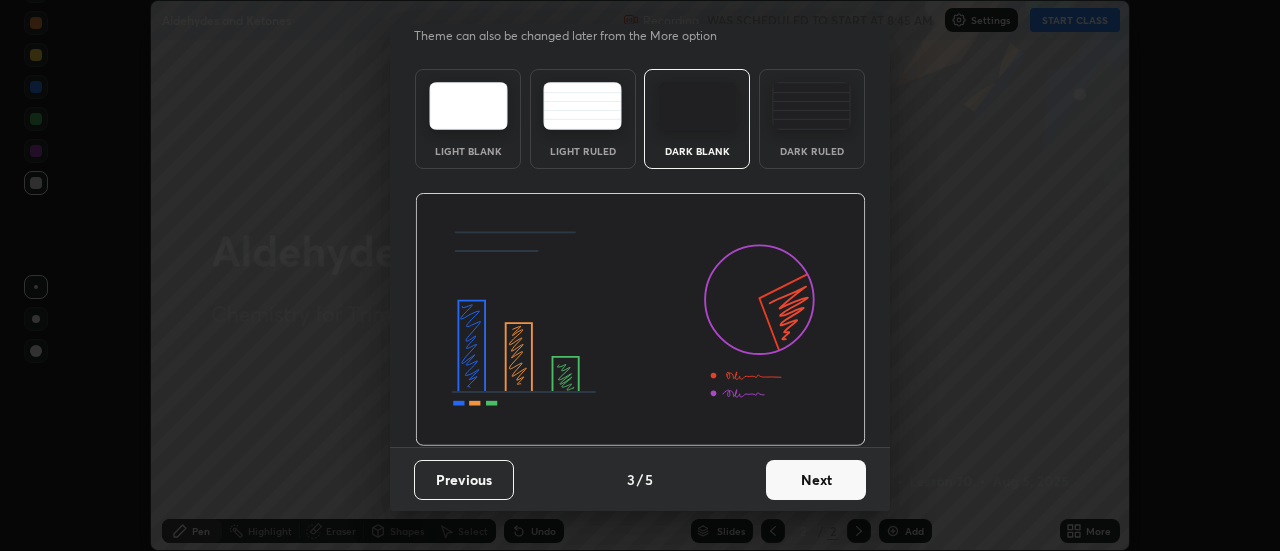 click on "Next" at bounding box center [816, 480] 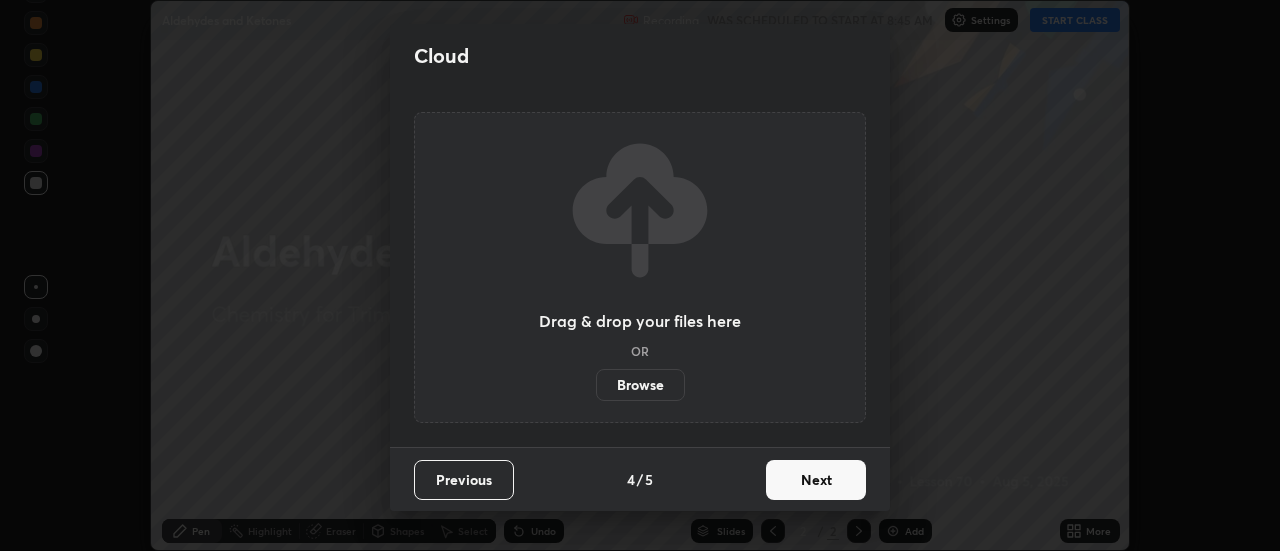 scroll, scrollTop: 0, scrollLeft: 0, axis: both 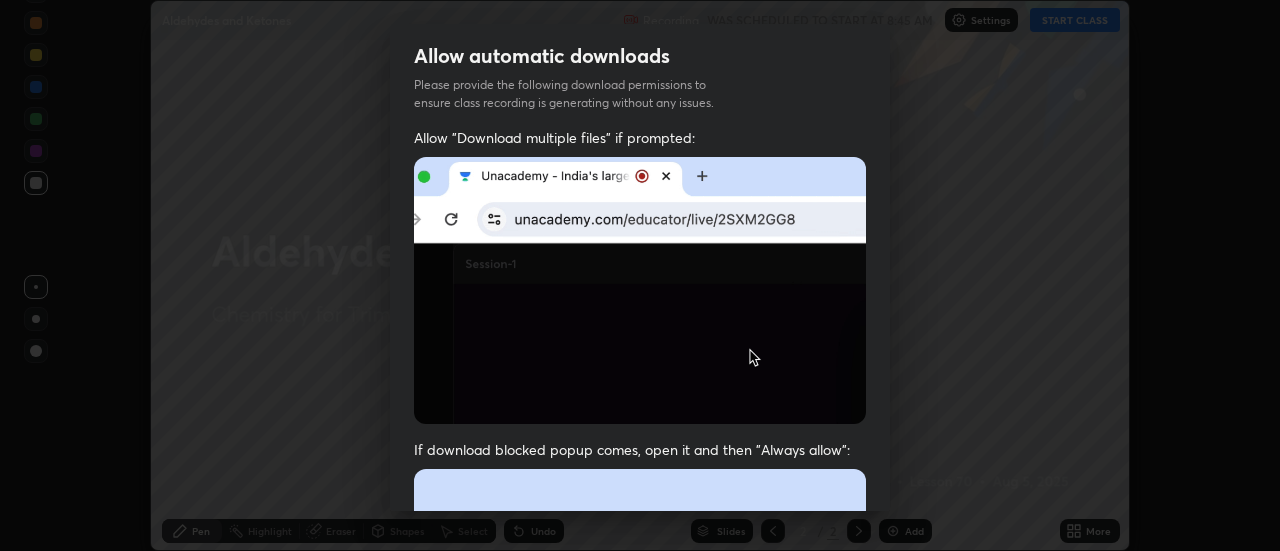 click on "Previous 5 / 5 Done" at bounding box center [640, 1002] 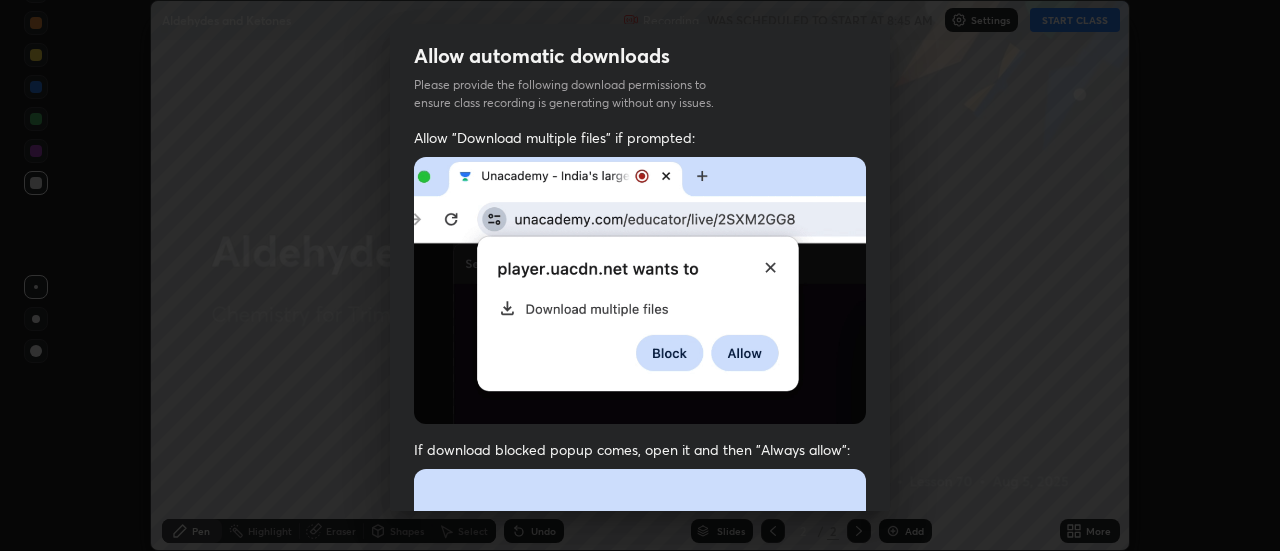 click on "Previous 5 / 5 Done" at bounding box center (640, 1002) 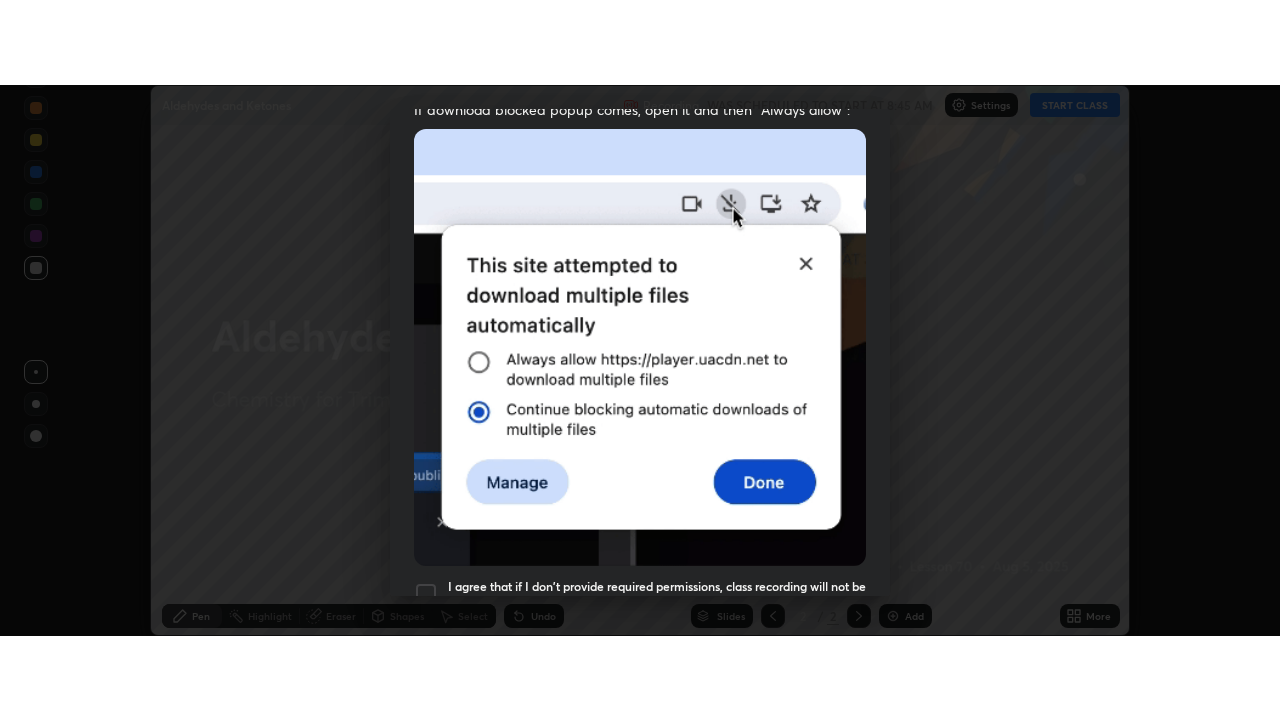 scroll, scrollTop: 513, scrollLeft: 0, axis: vertical 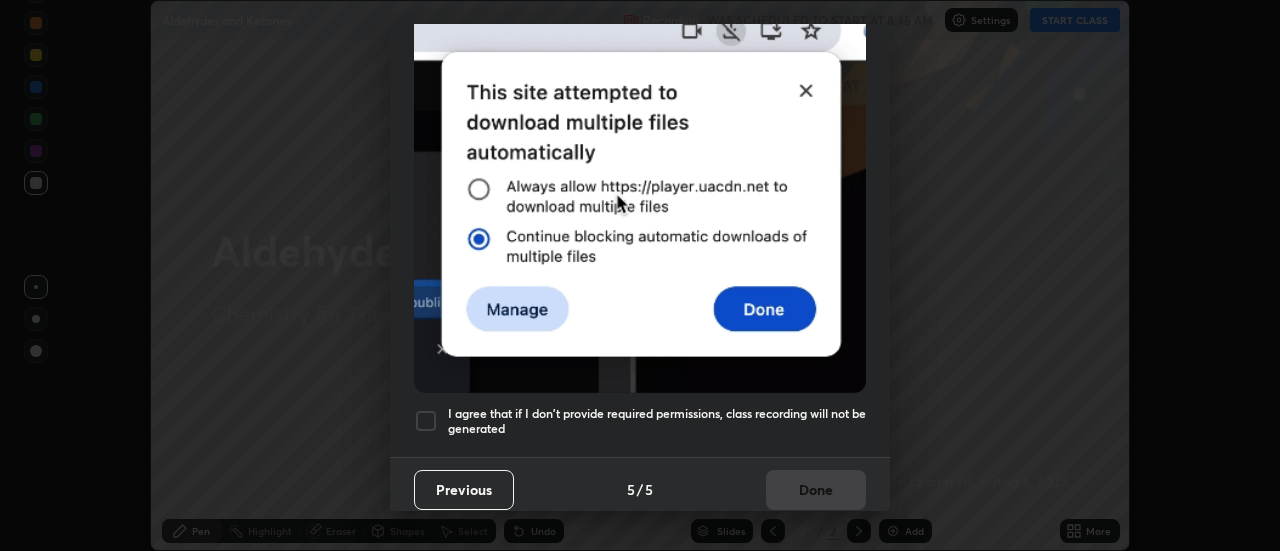 click at bounding box center (426, 421) 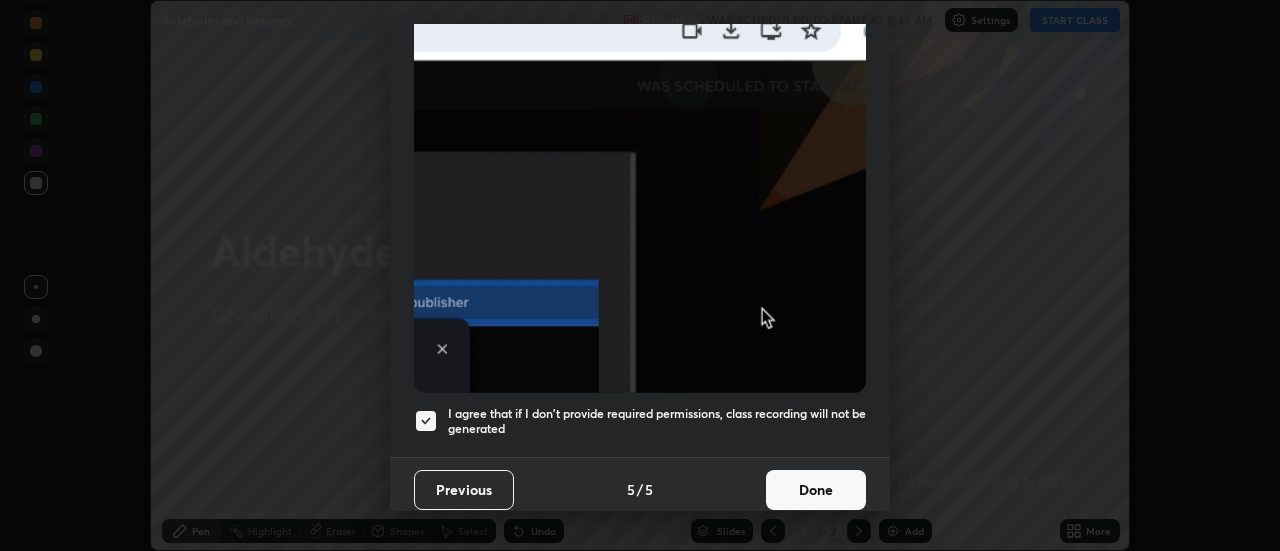 click on "Done" at bounding box center (816, 490) 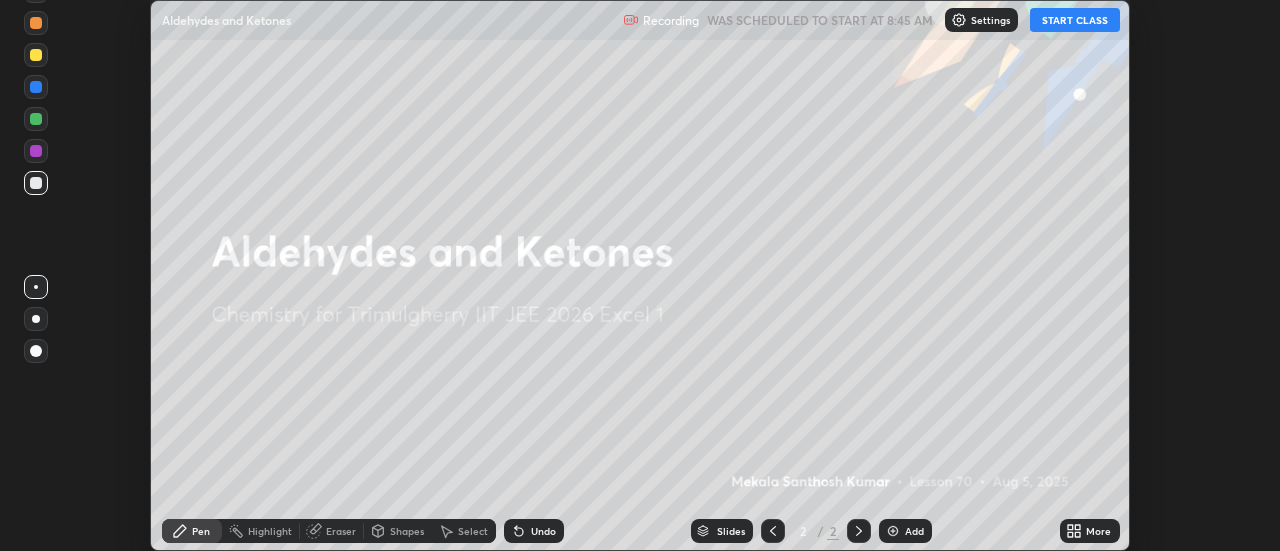 click on "START CLASS" at bounding box center [1075, 20] 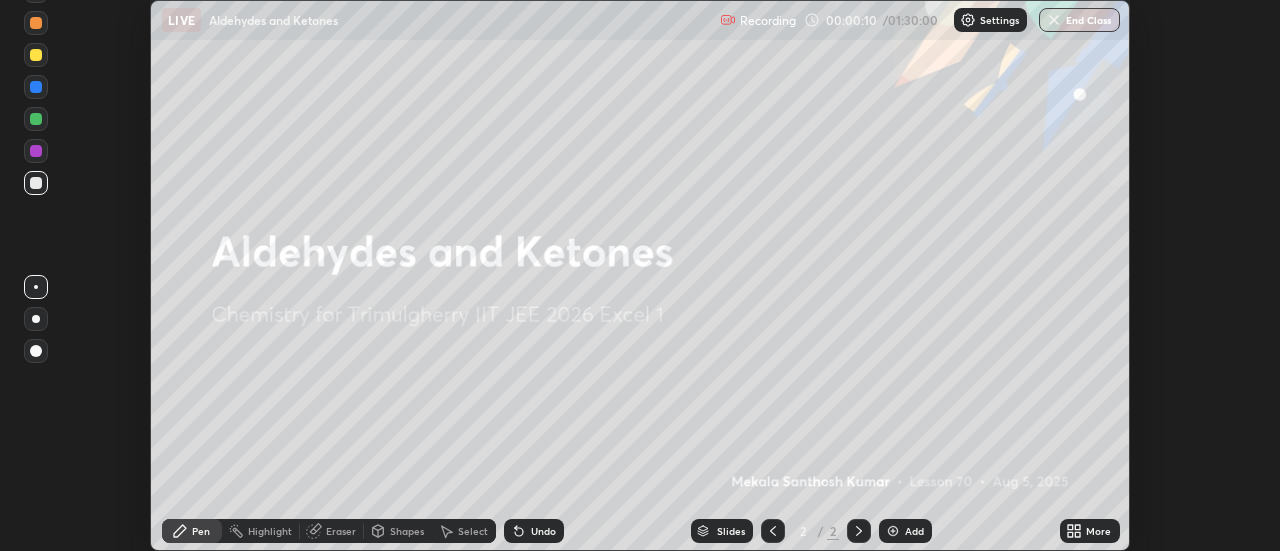 click on "More" at bounding box center (1098, 531) 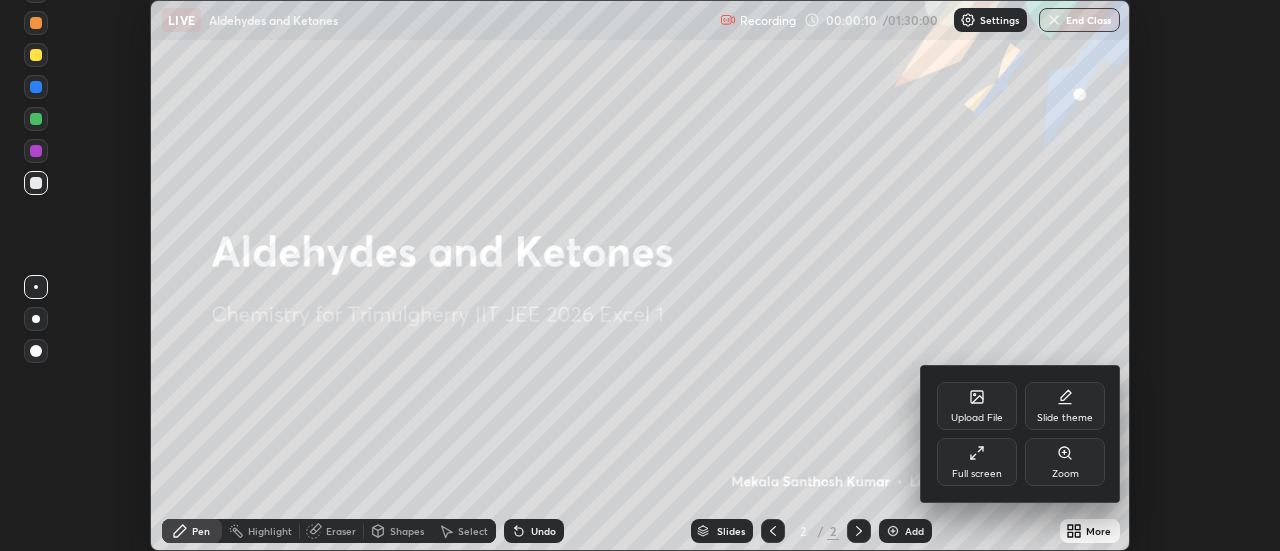 click on "Full screen" at bounding box center [977, 462] 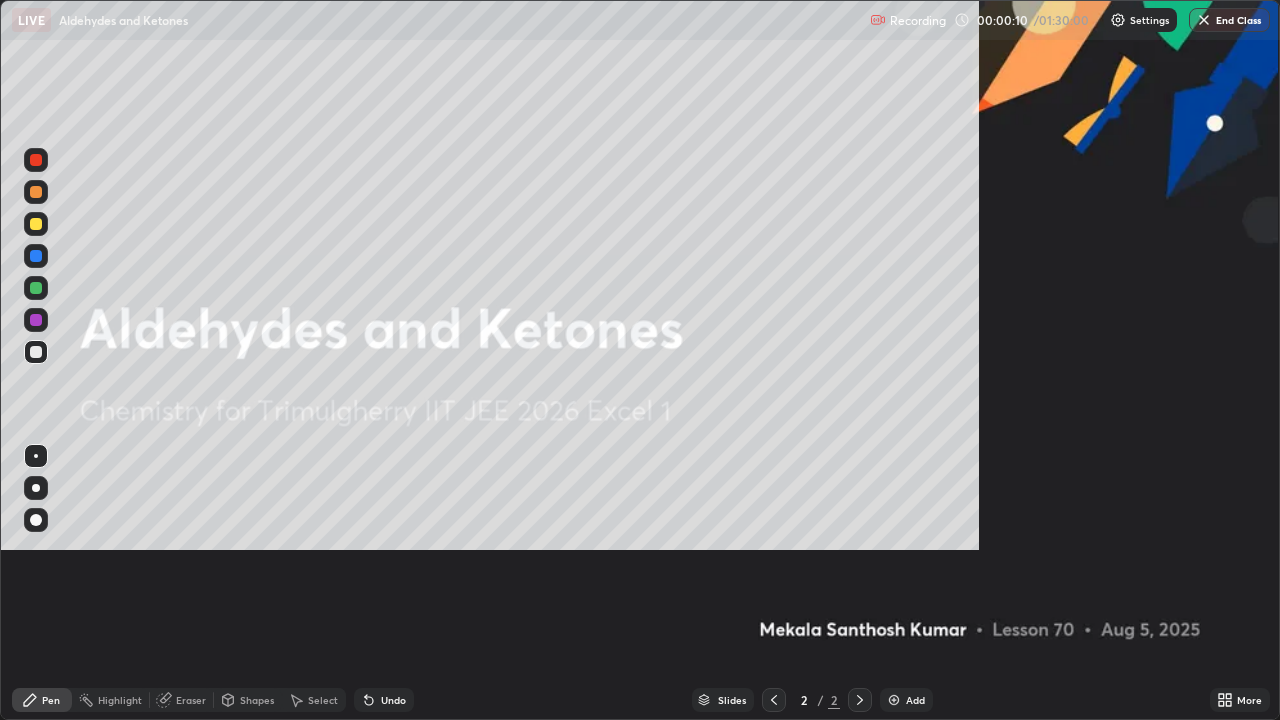 scroll, scrollTop: 99280, scrollLeft: 98720, axis: both 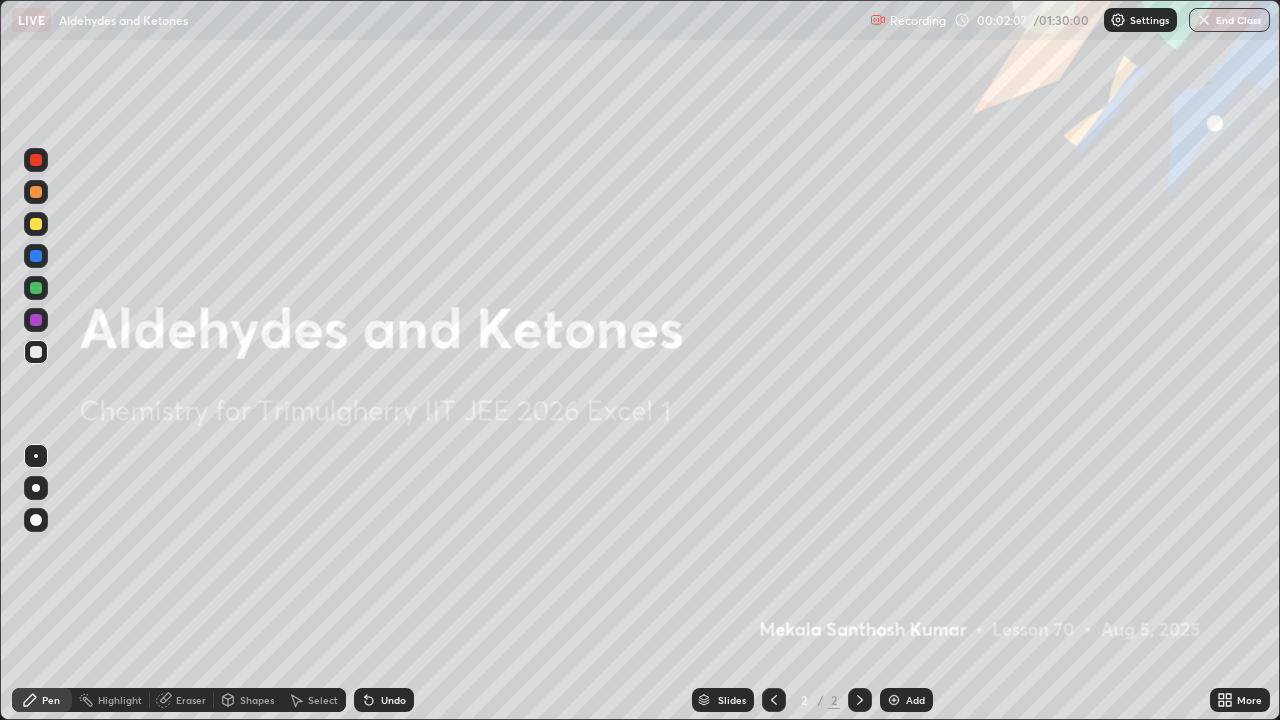 click on "Add" at bounding box center (906, 700) 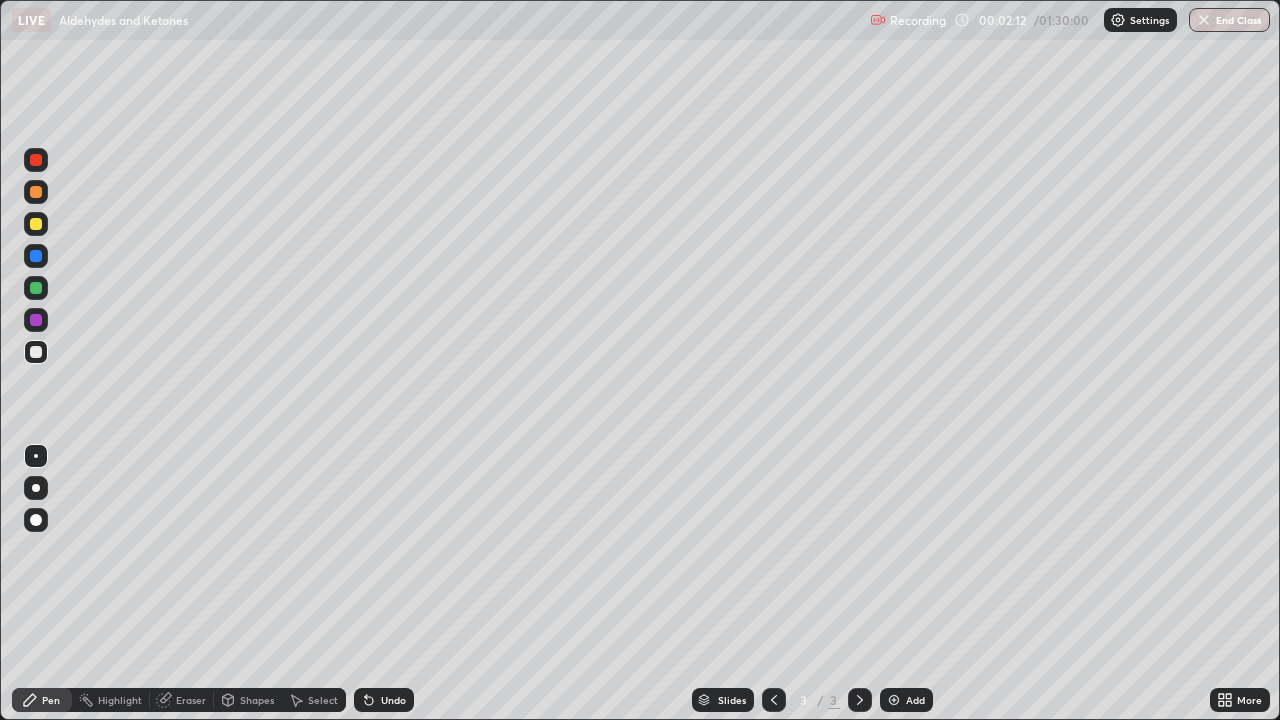 click at bounding box center [36, 192] 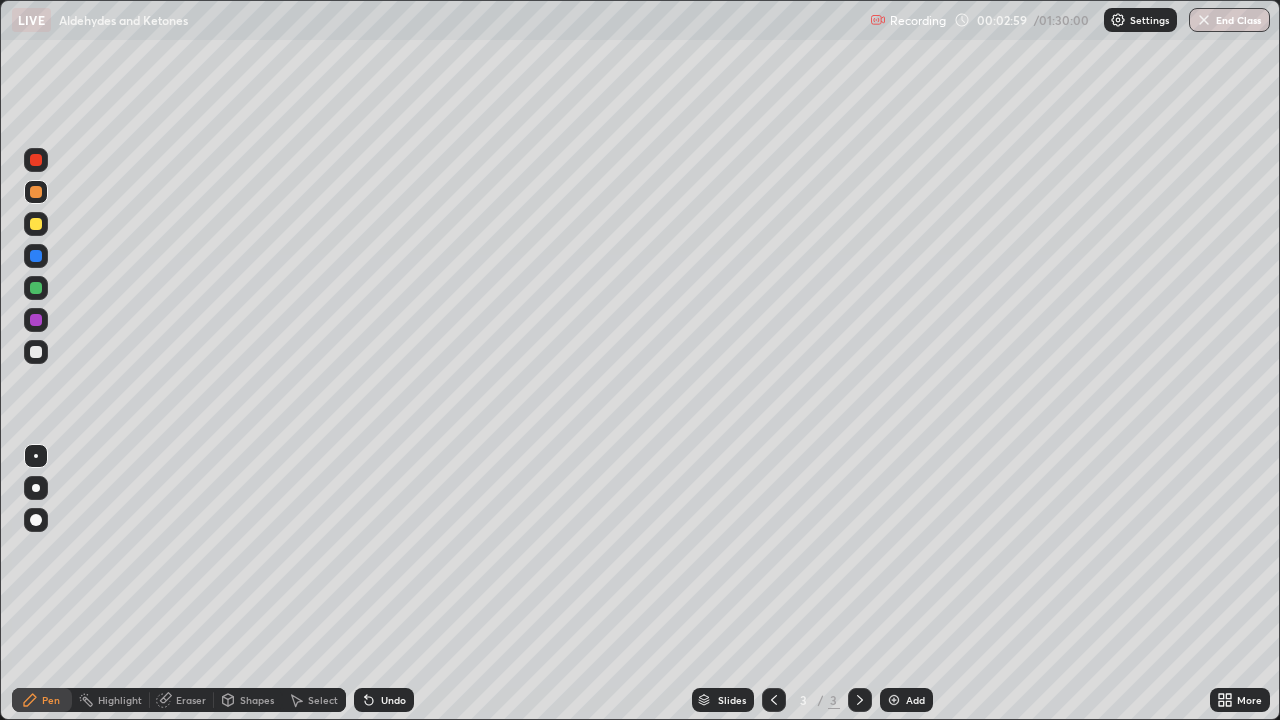 click at bounding box center (36, 352) 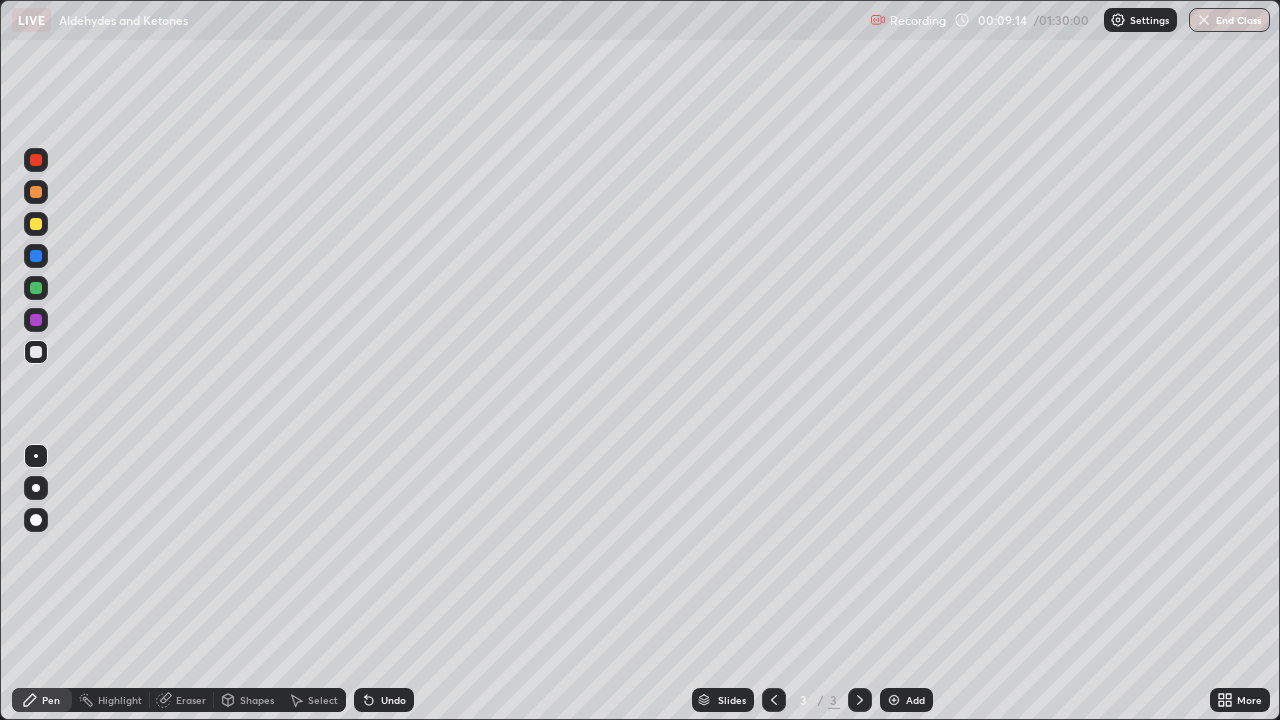 click on "Add" at bounding box center [906, 700] 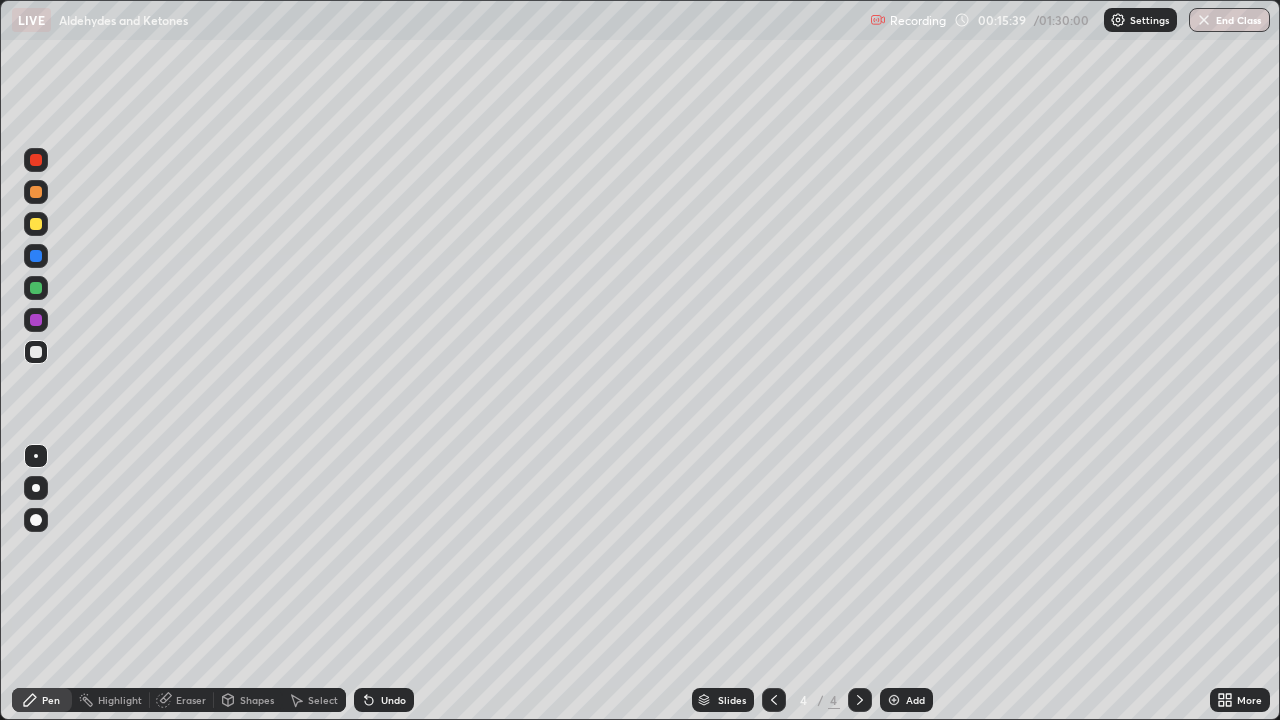 click on "Slides 4 / 4 Add" at bounding box center [812, 700] 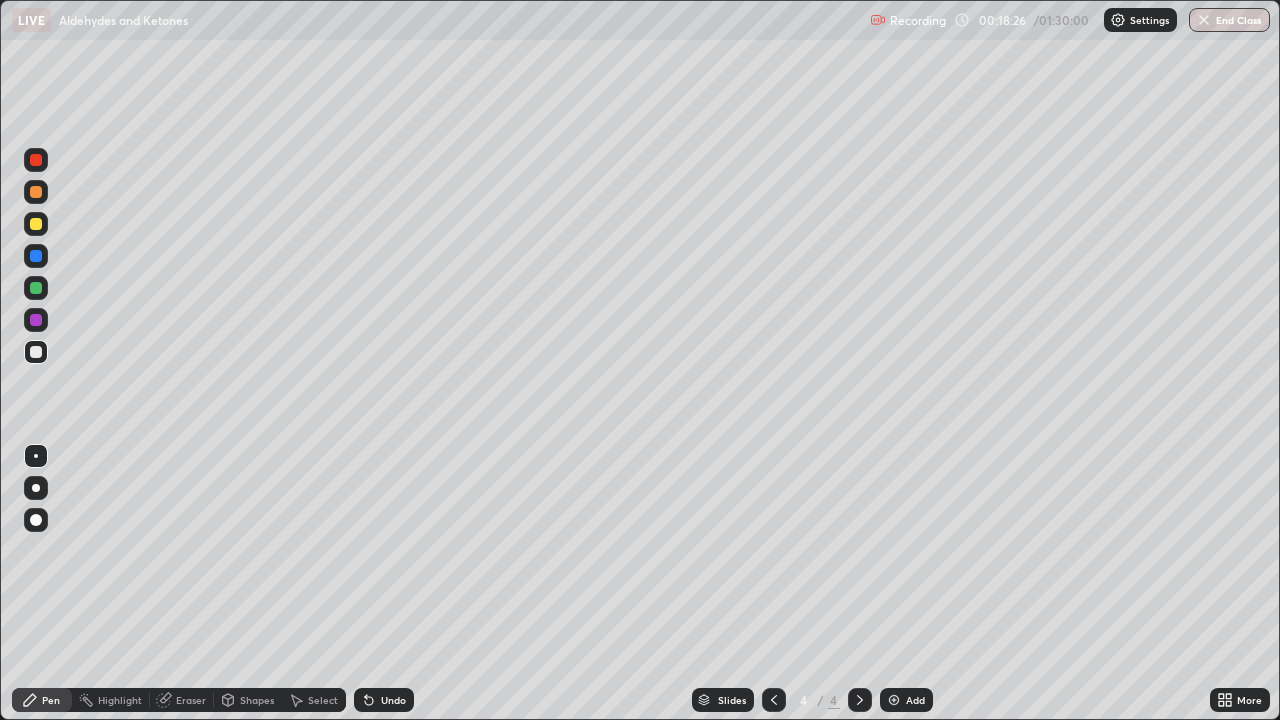 click at bounding box center [36, 224] 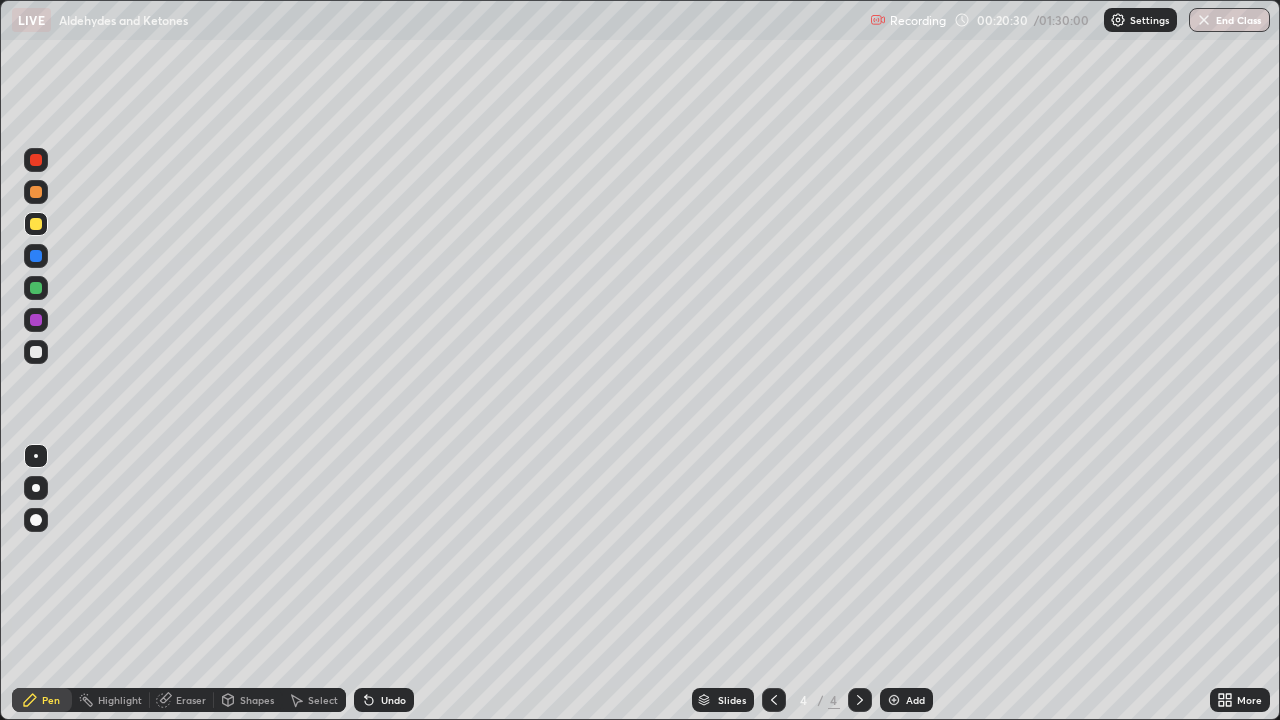 click on "Undo" at bounding box center (384, 700) 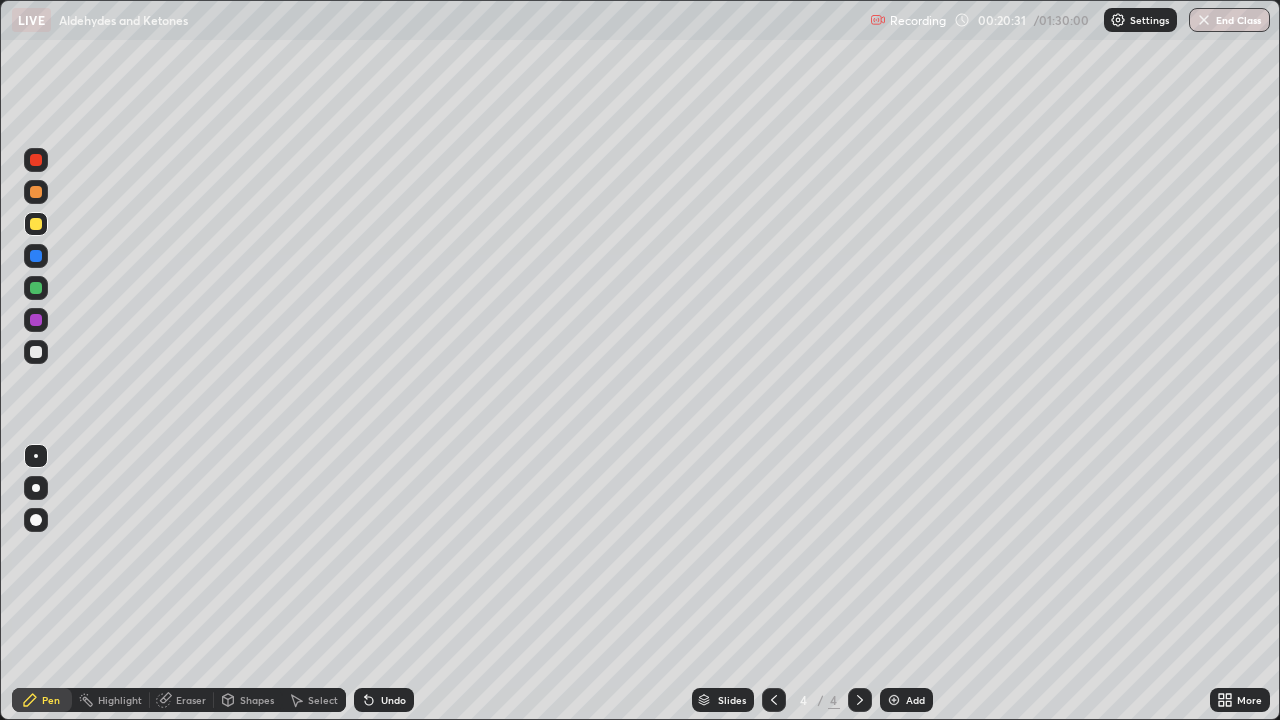 click on "Undo" at bounding box center [384, 700] 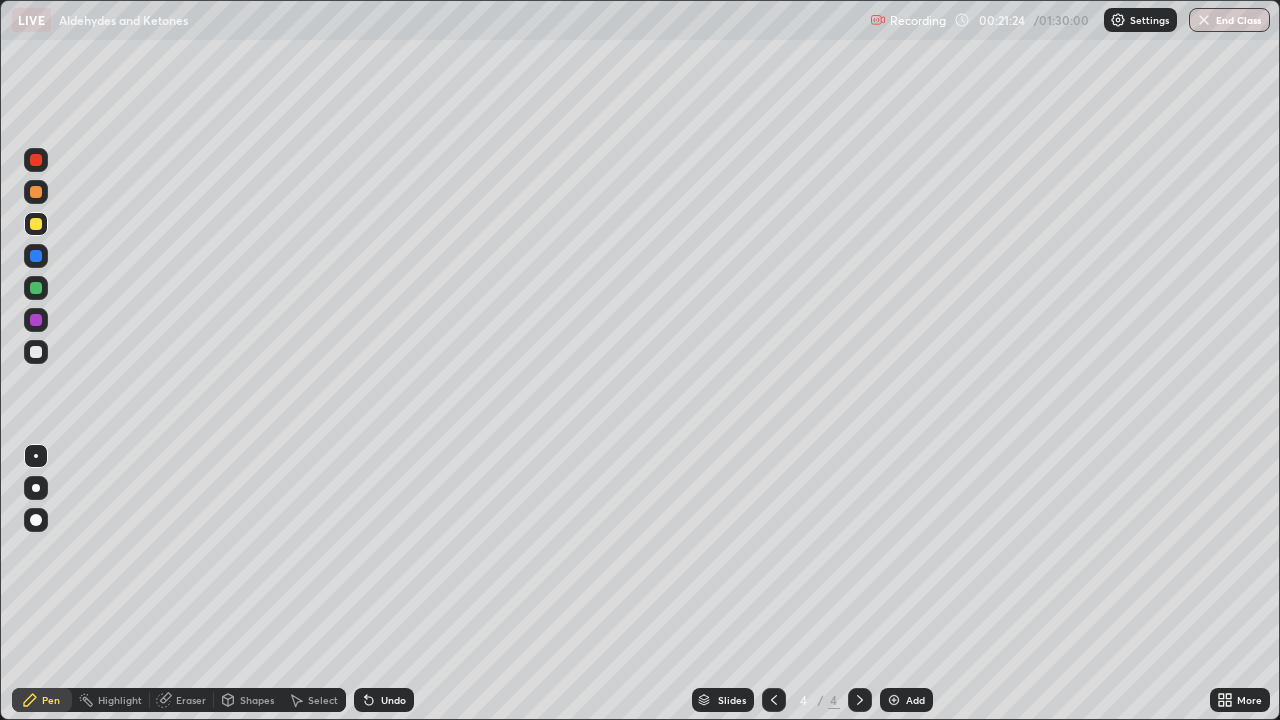 click on "Add" at bounding box center [906, 700] 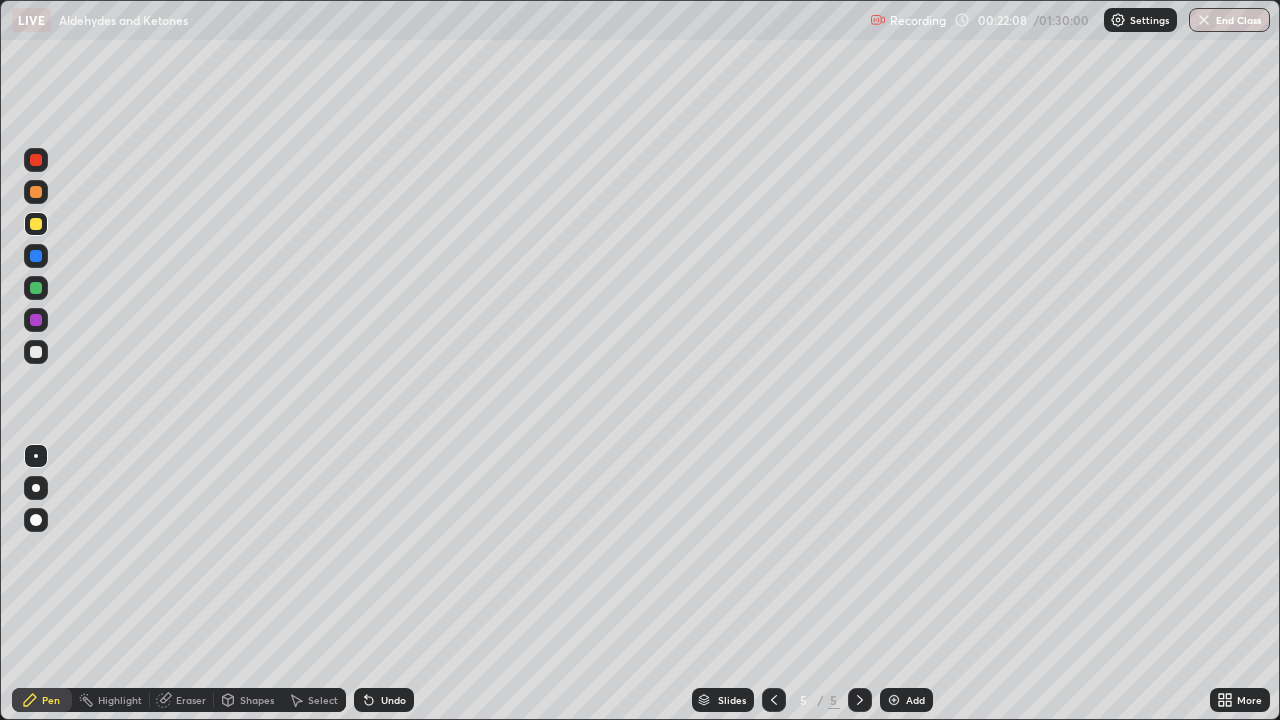 click at bounding box center (36, 352) 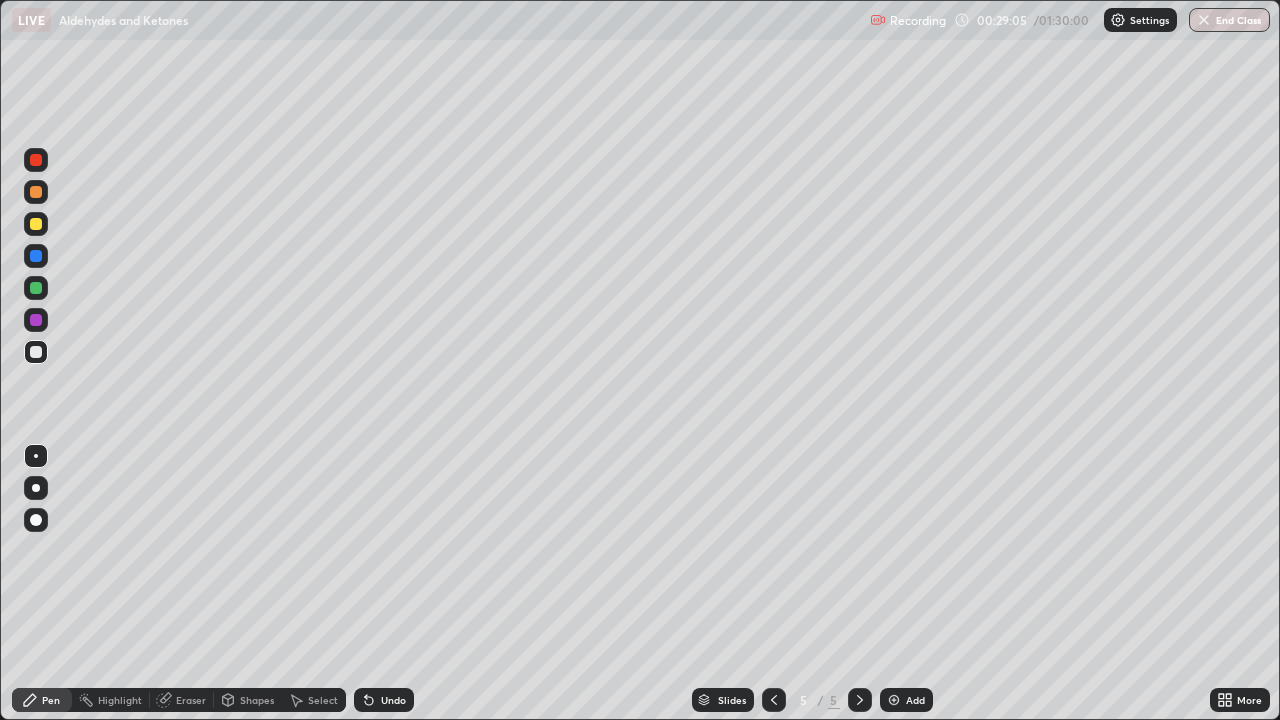 click on "Add" at bounding box center [906, 700] 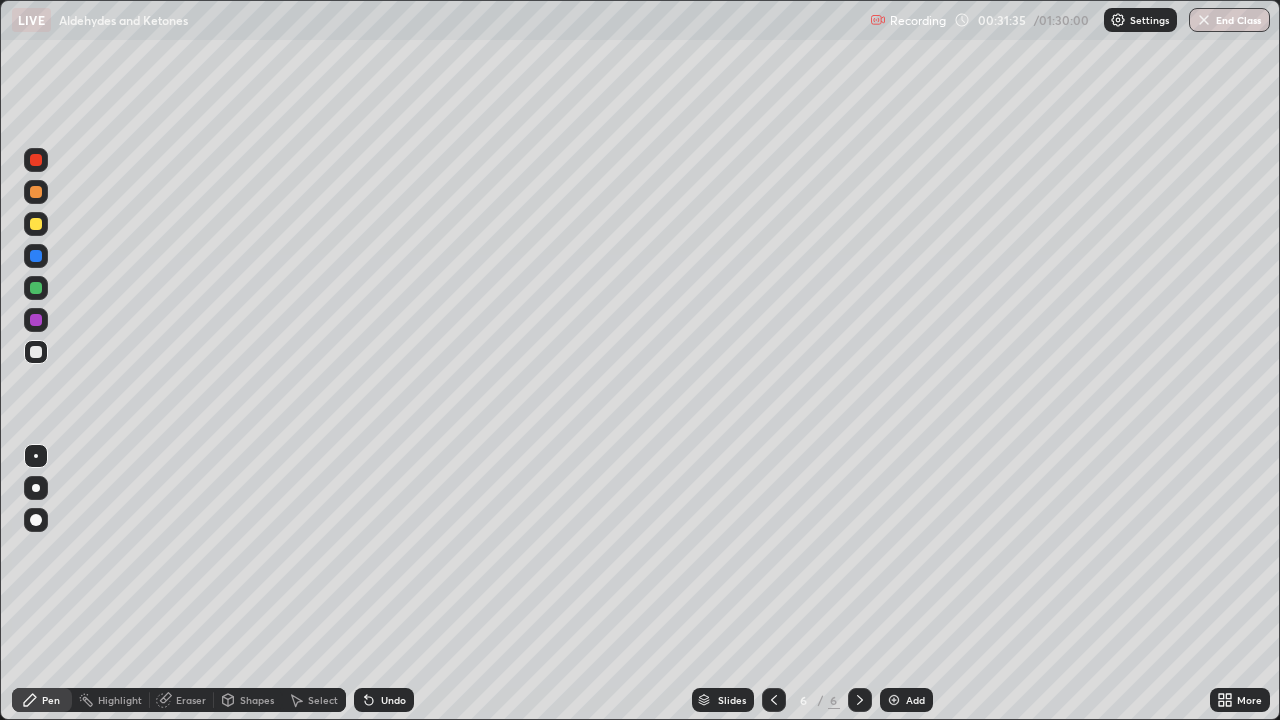 click 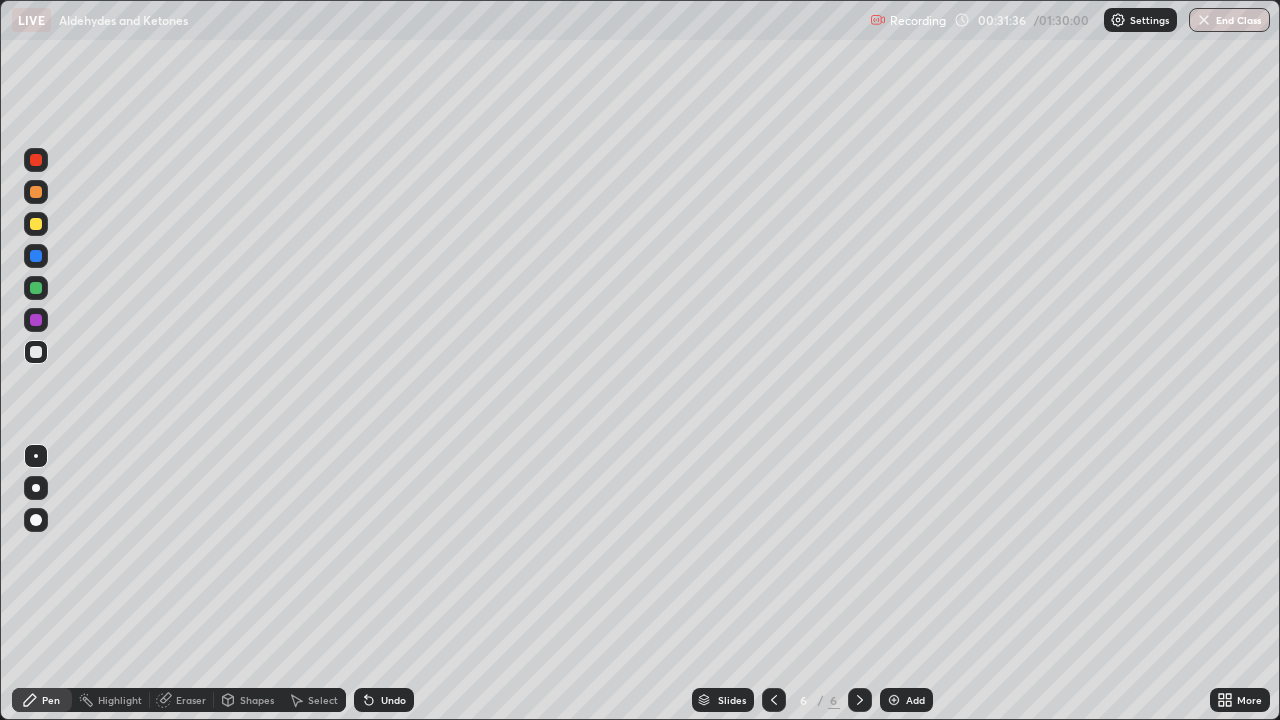 click on "Undo" at bounding box center [384, 700] 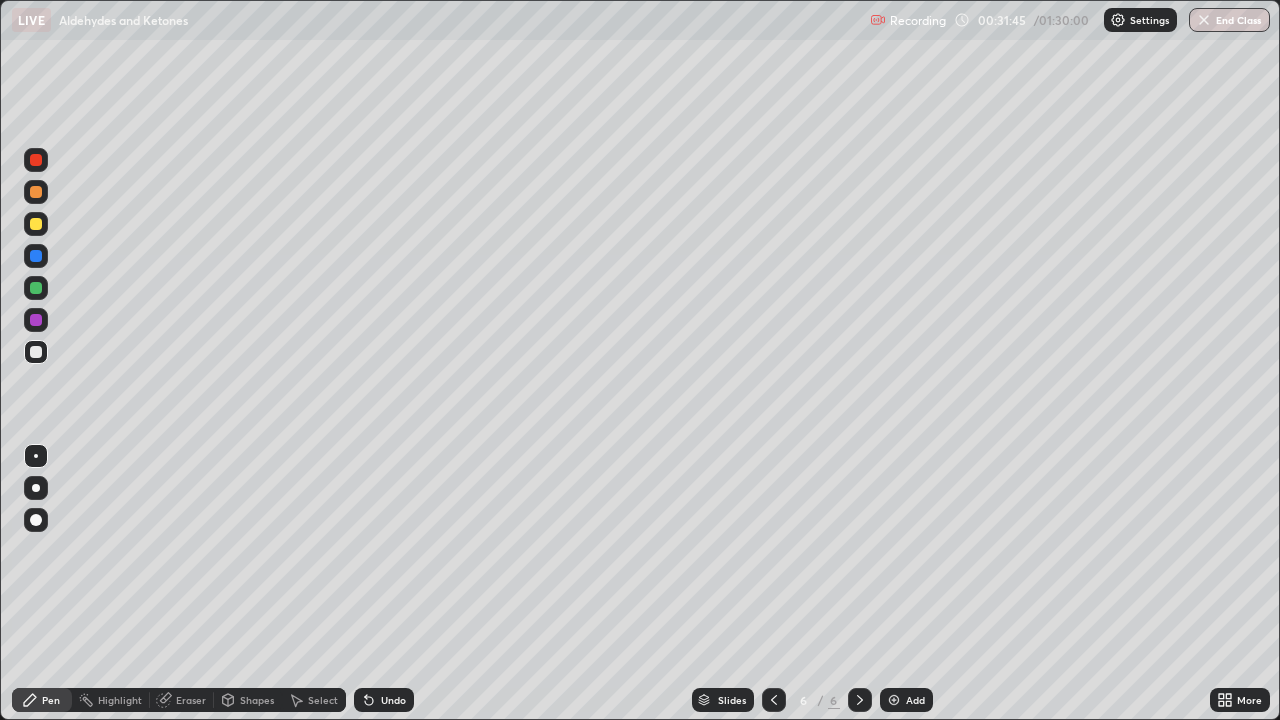 click on "Eraser" at bounding box center (191, 700) 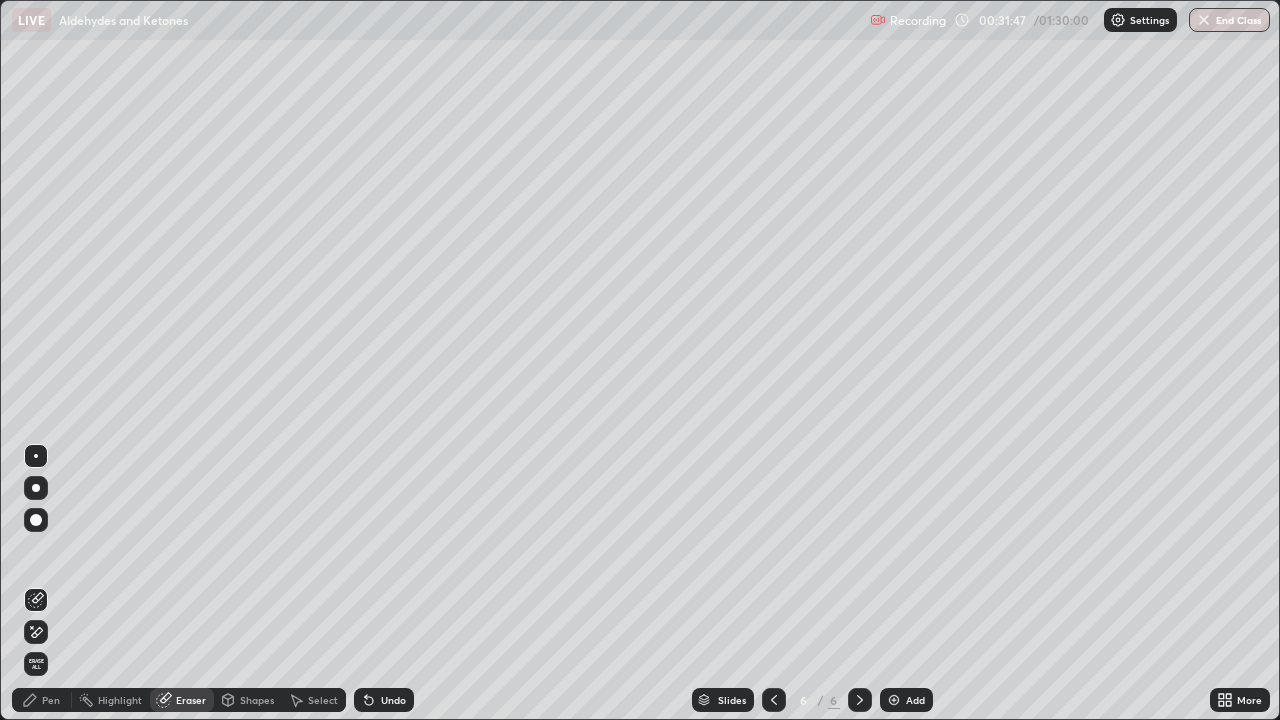 click on "Pen" at bounding box center (42, 700) 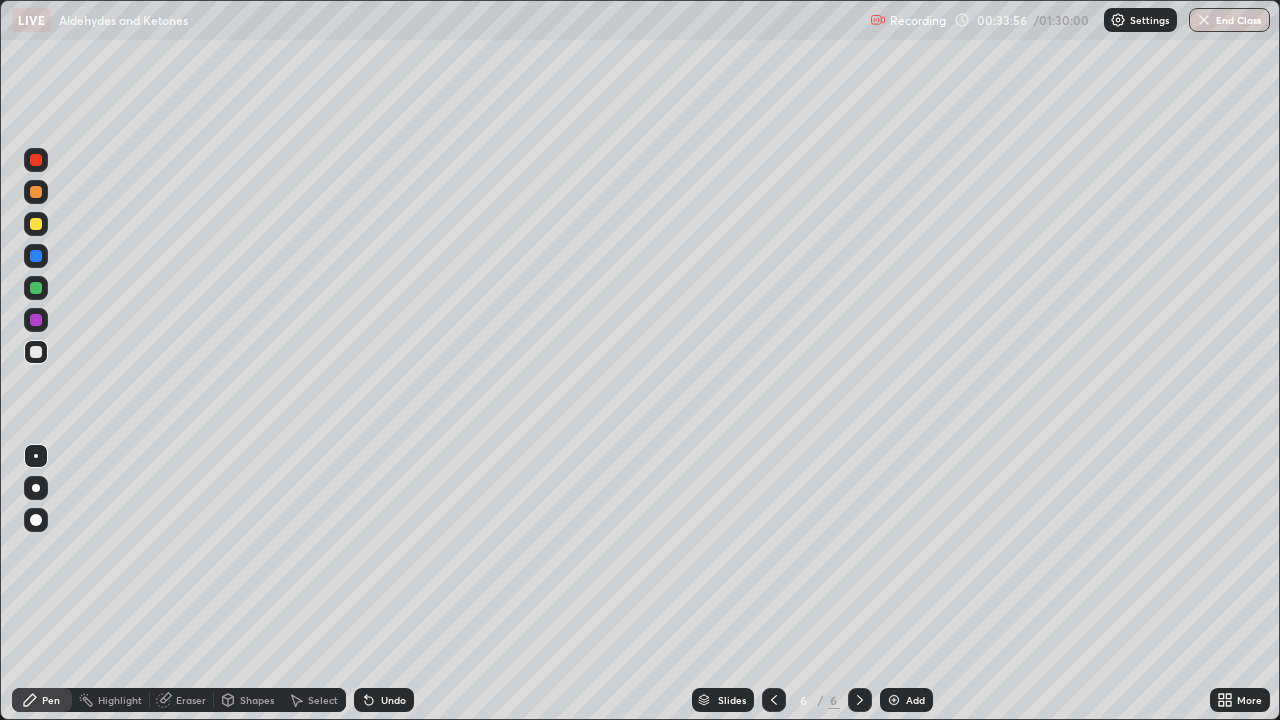 click at bounding box center [36, 192] 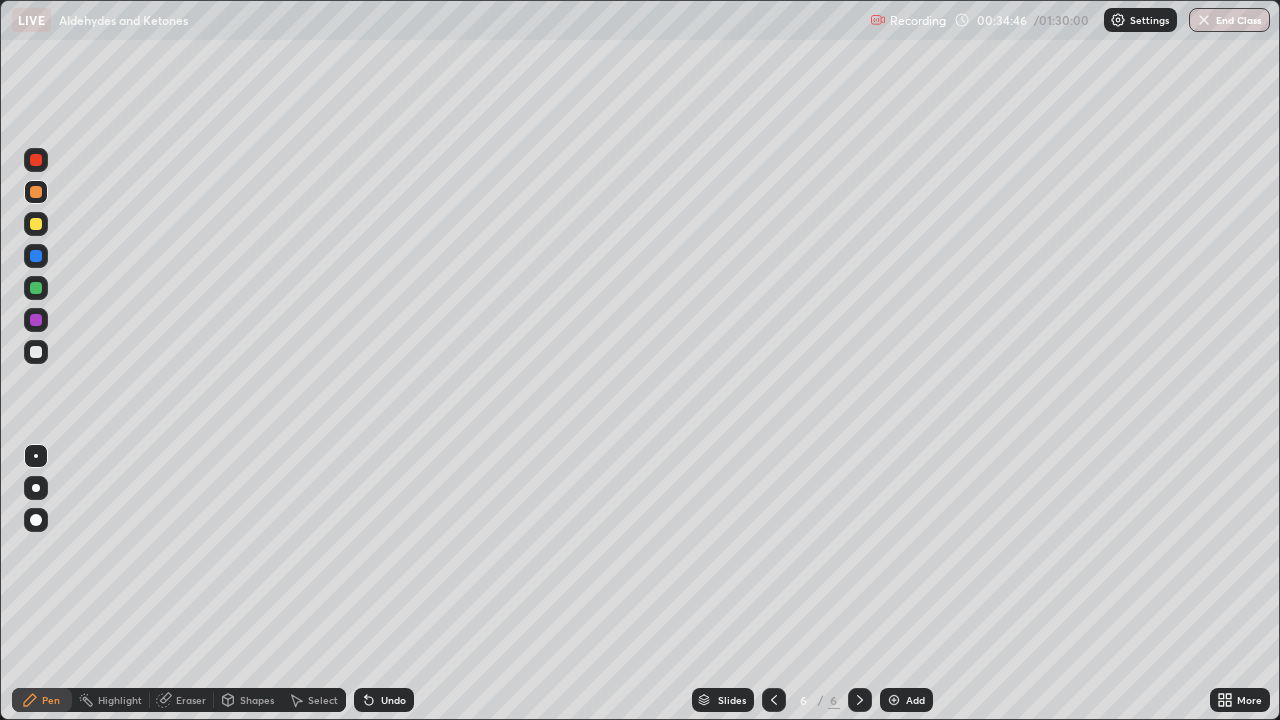 click on "Undo" at bounding box center [384, 700] 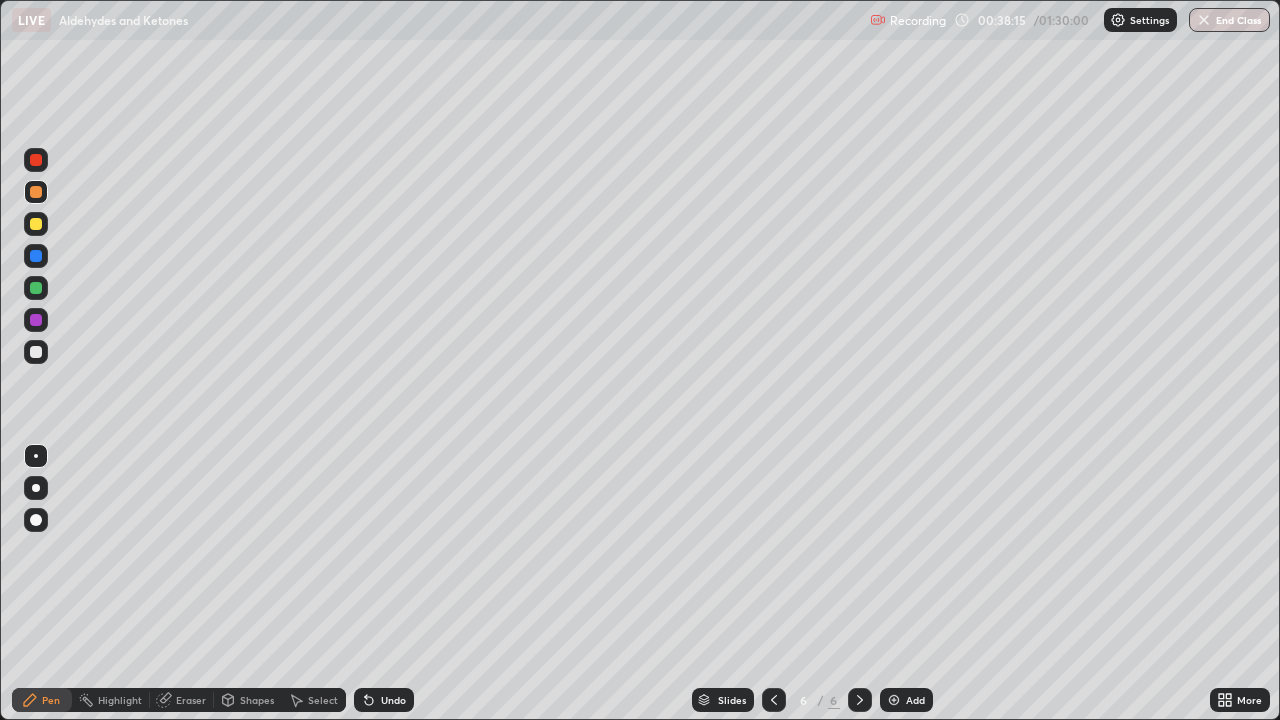 click on "Add" at bounding box center (915, 700) 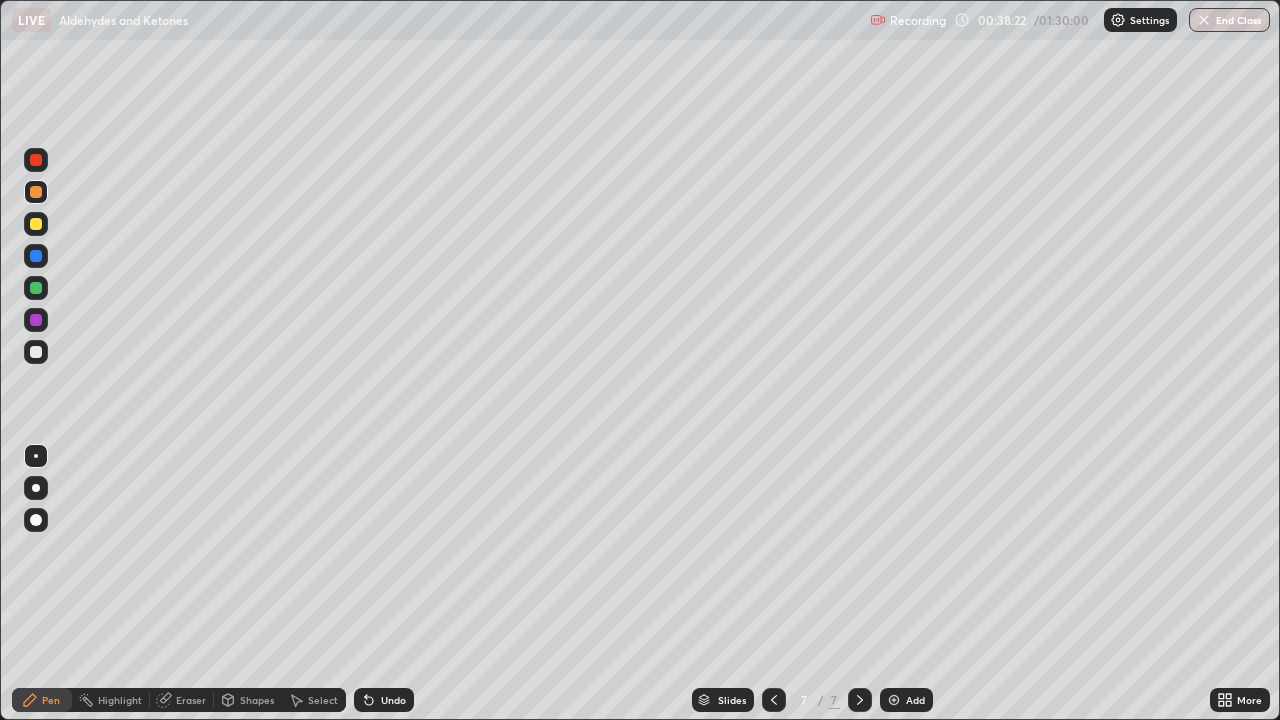 click 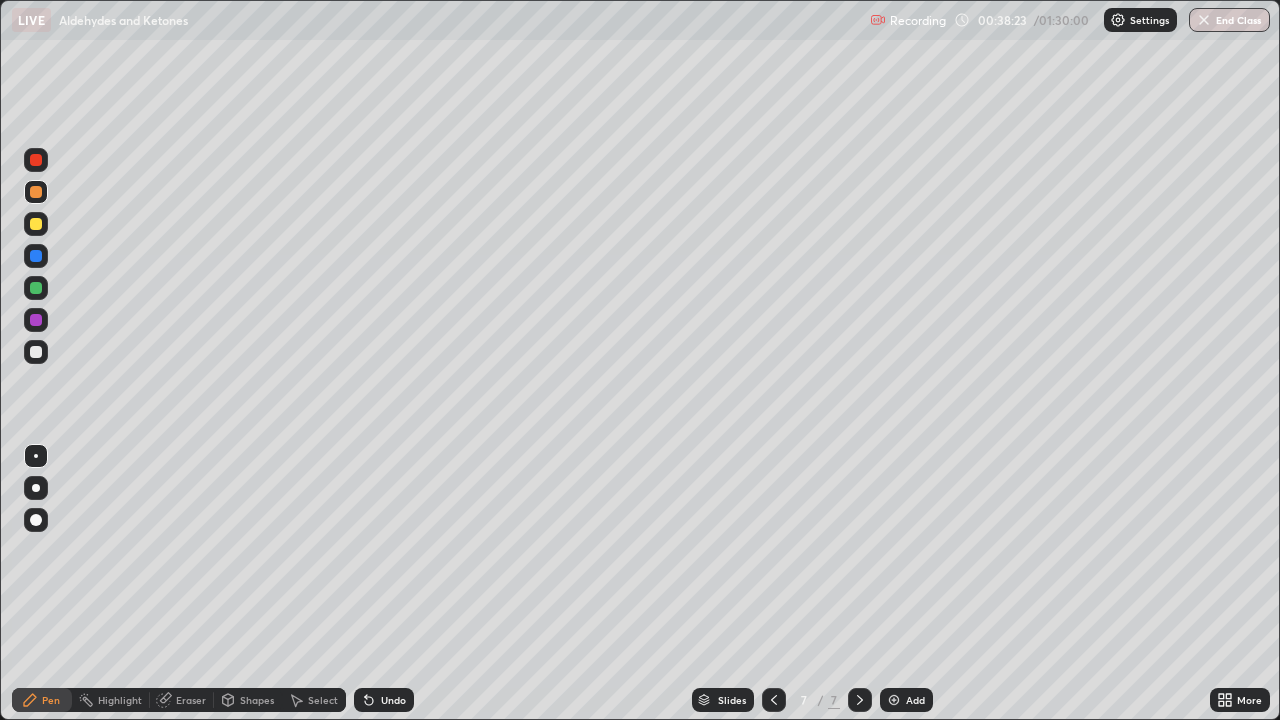 click 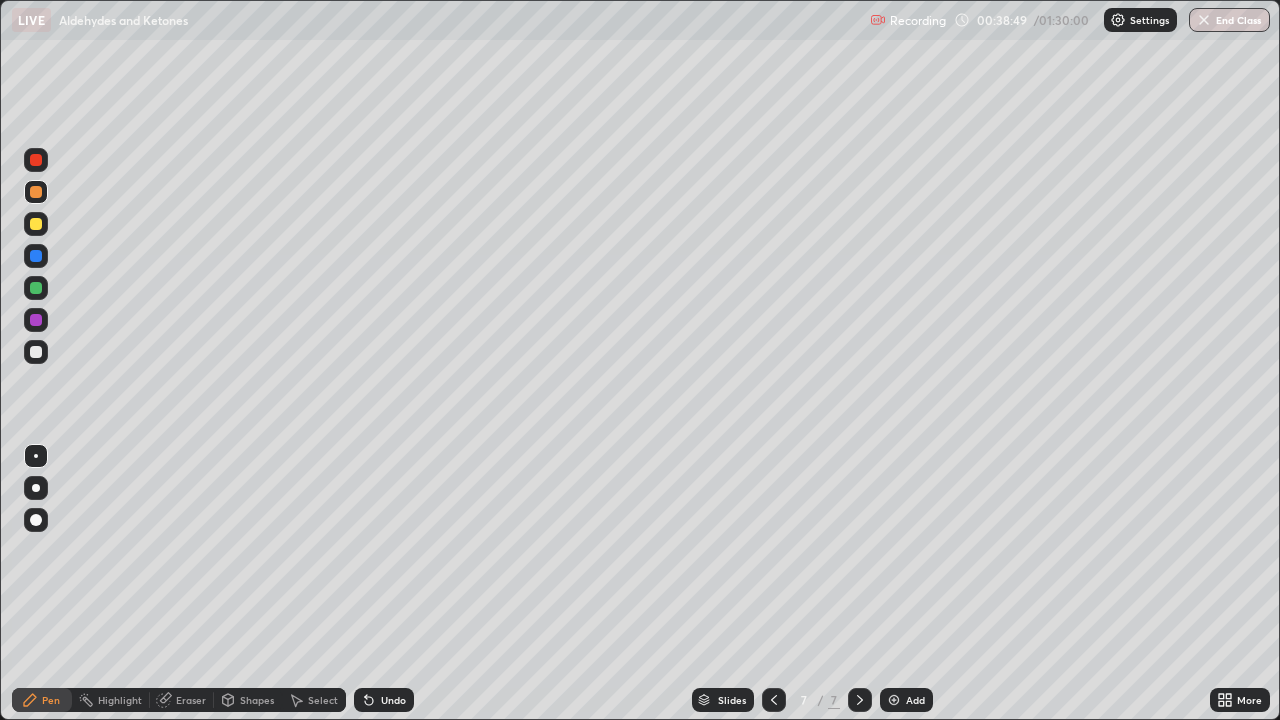 click at bounding box center (36, 224) 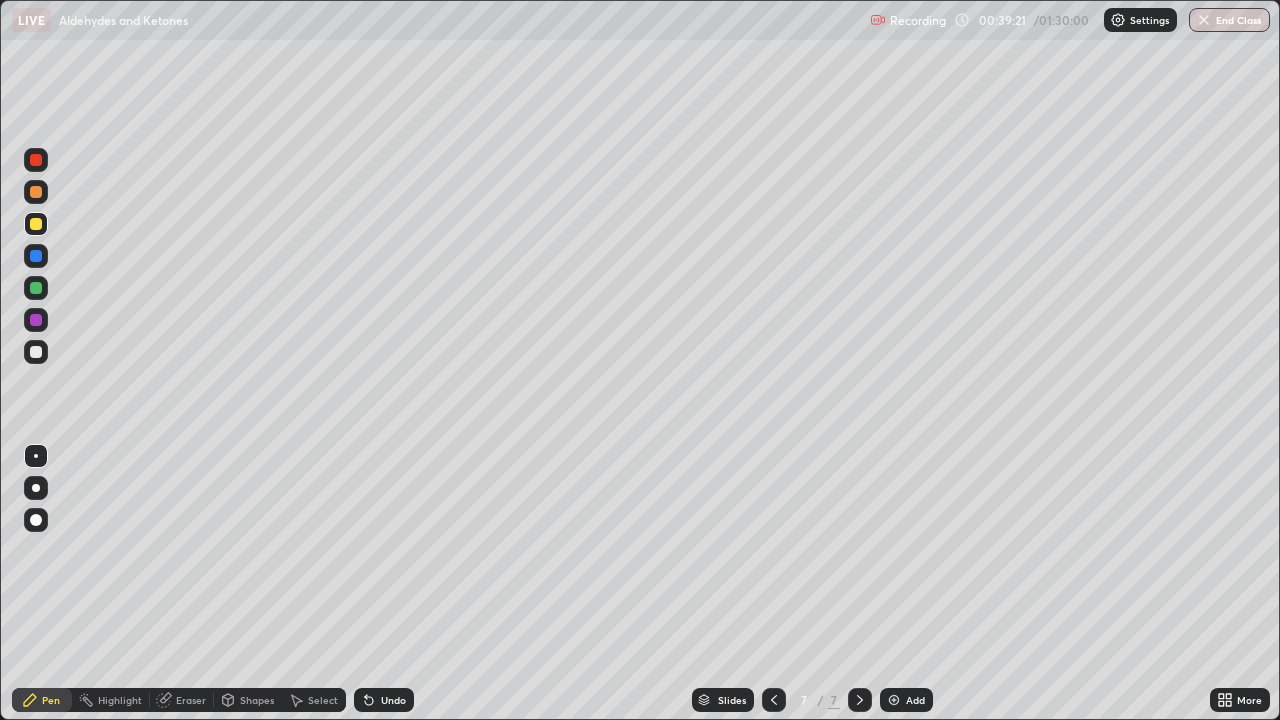 click 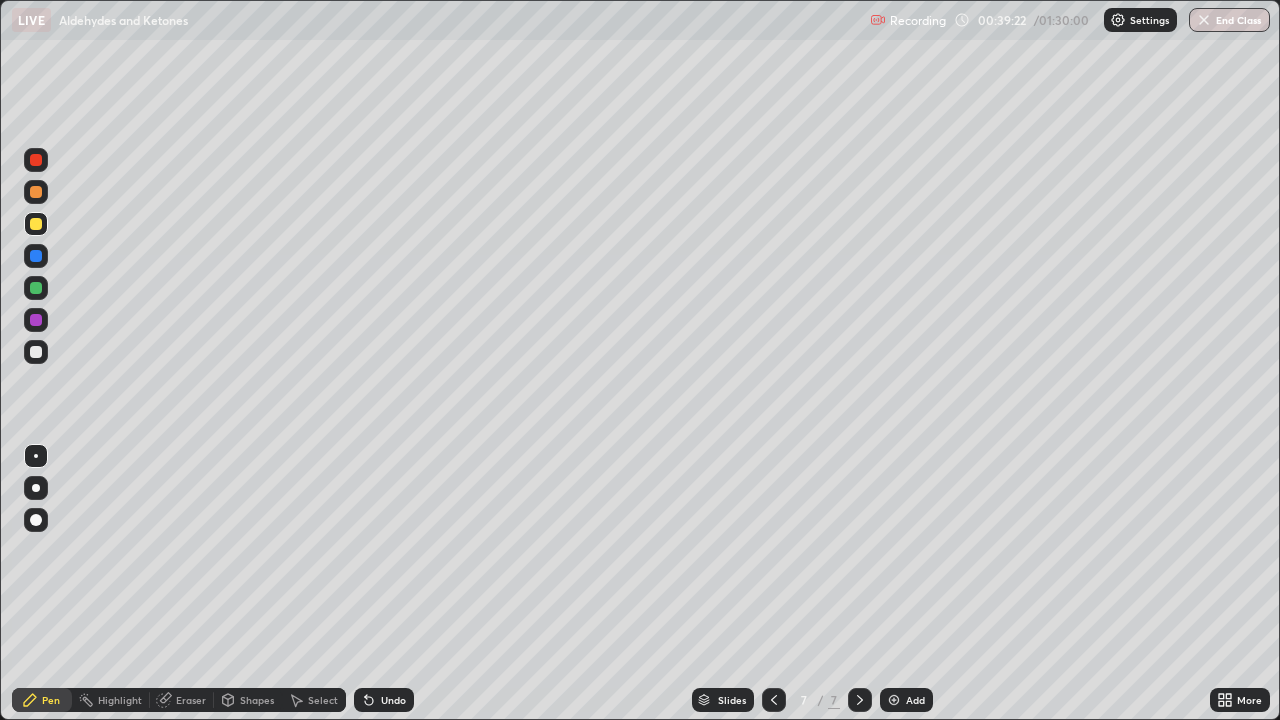 click 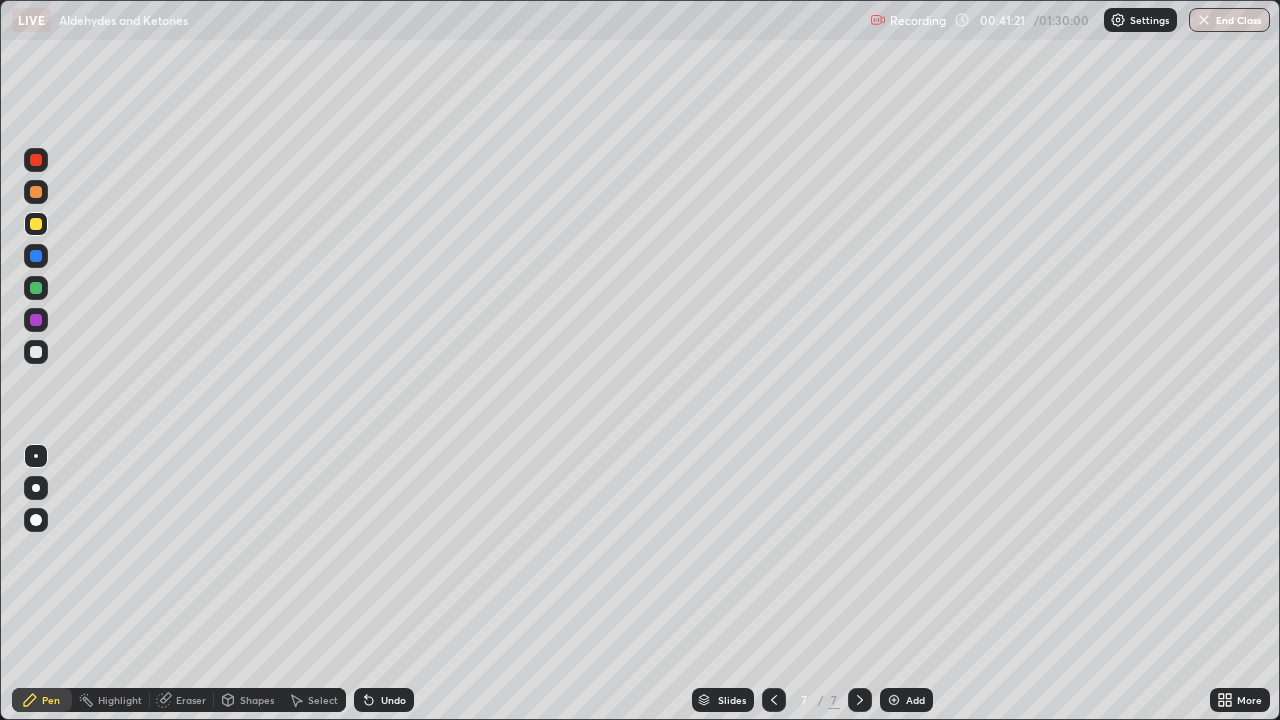 click 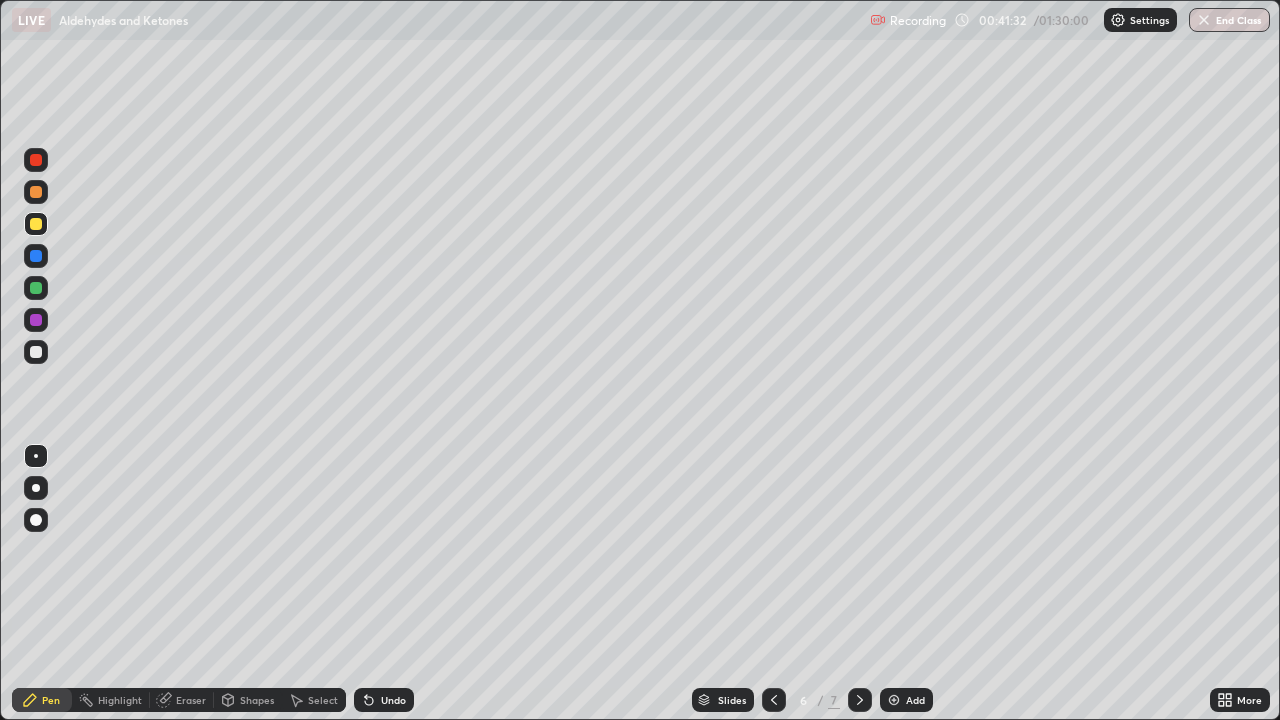 click 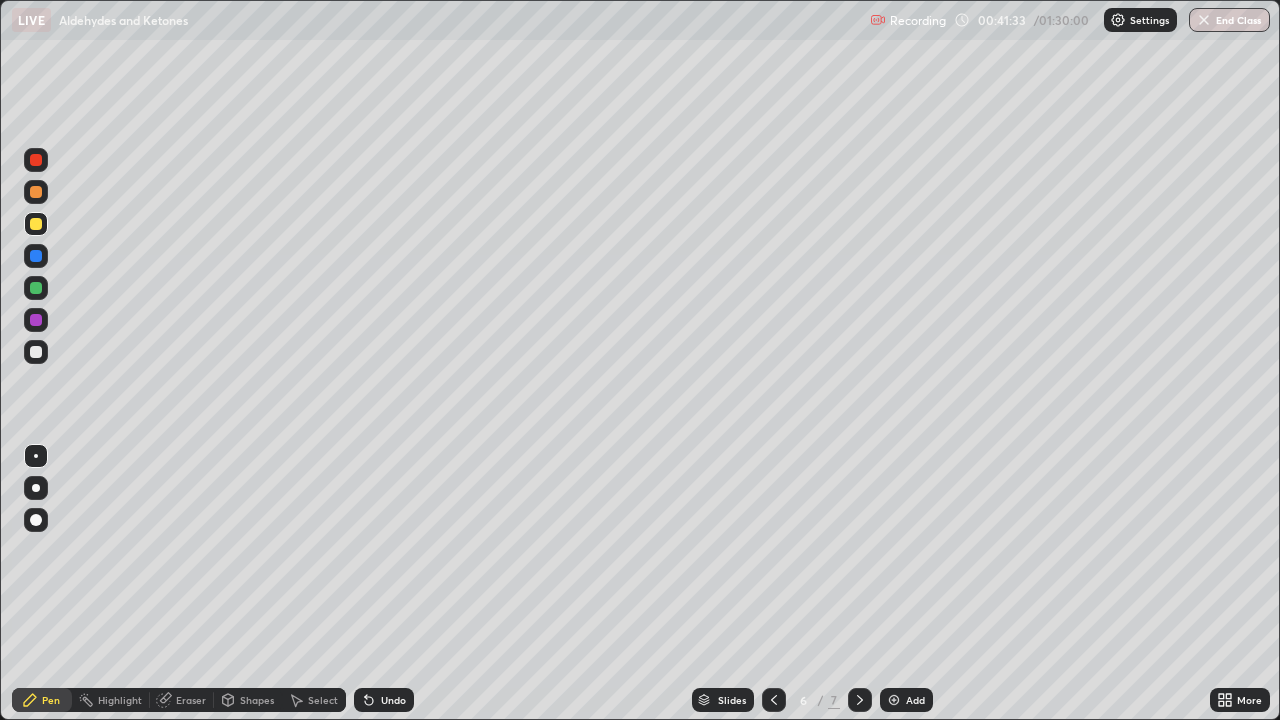 click 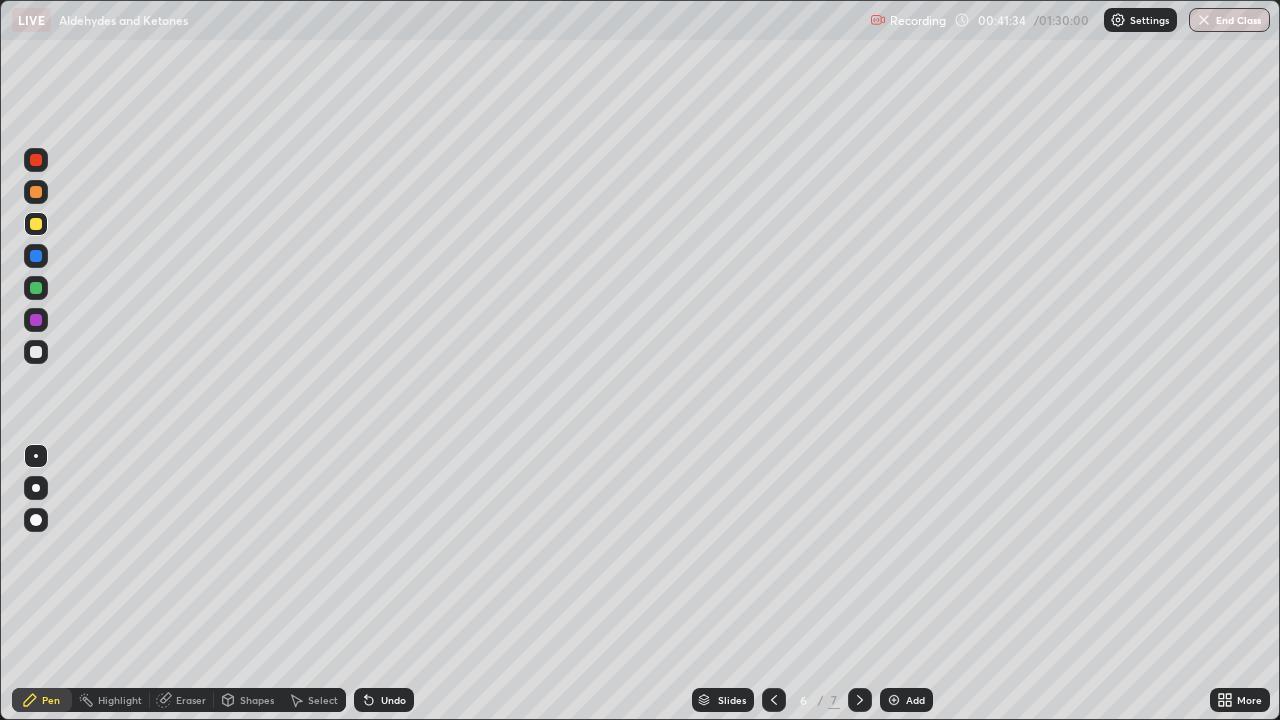 click 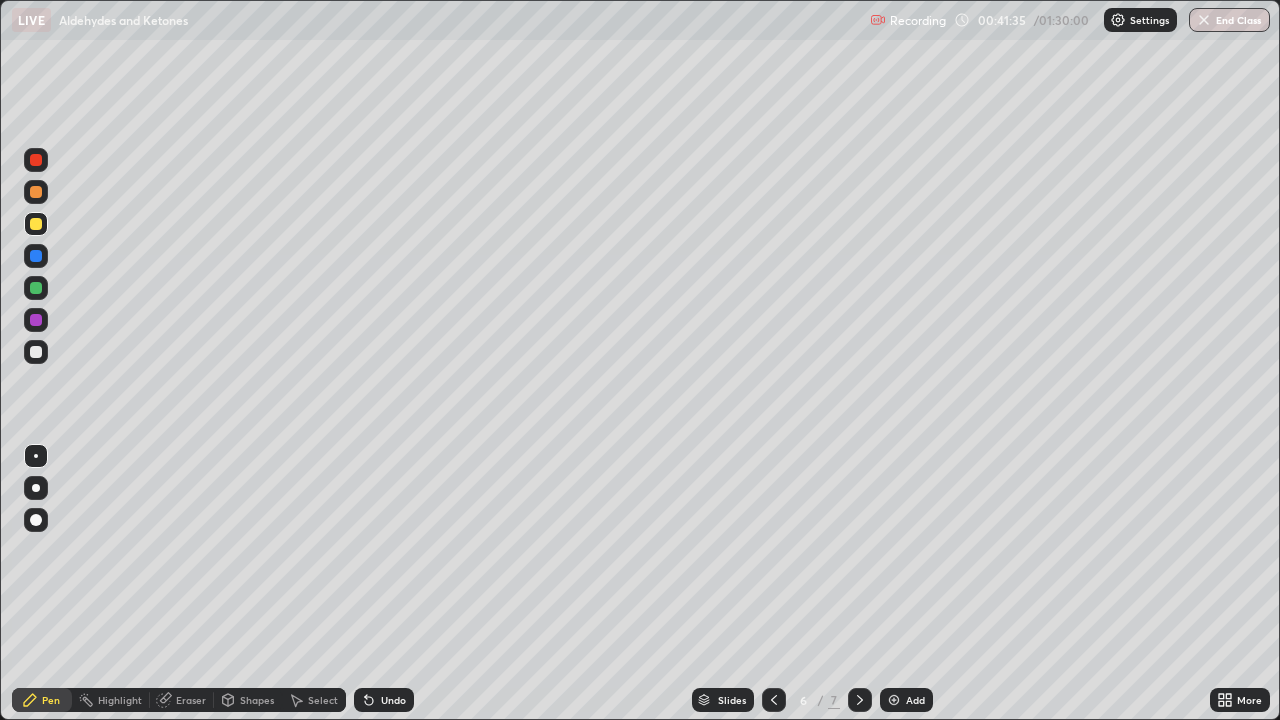click 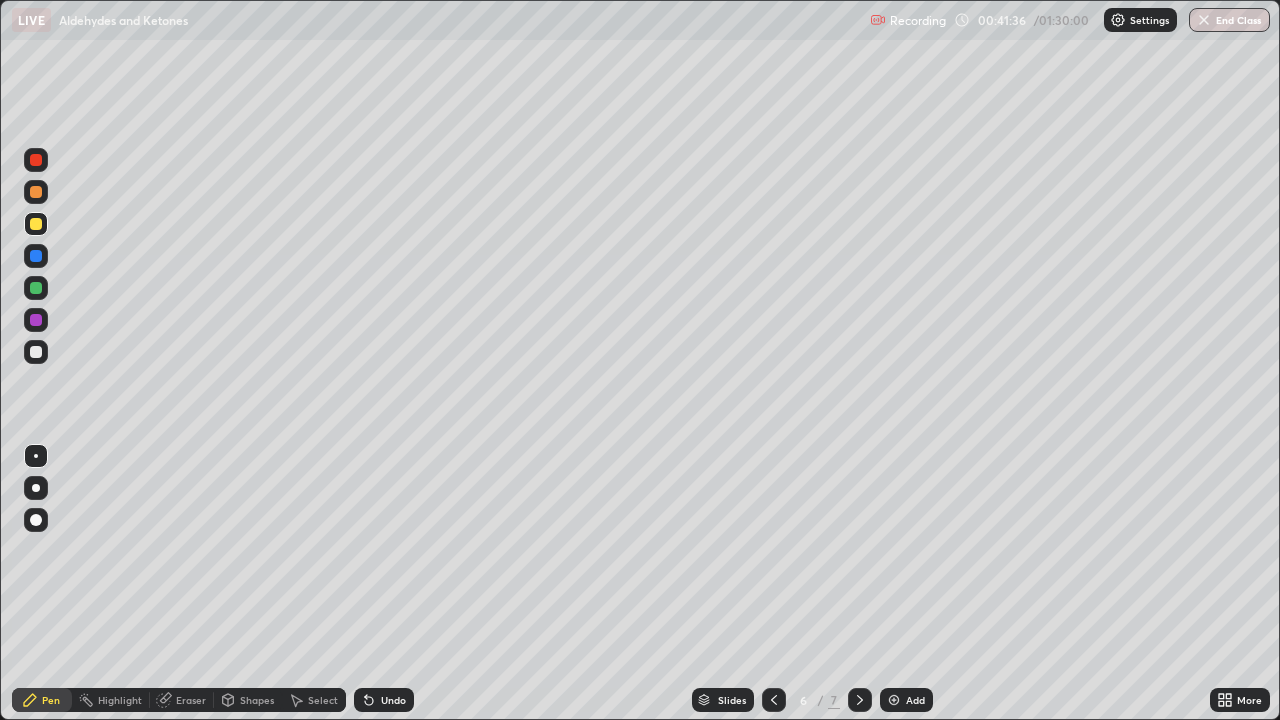 click 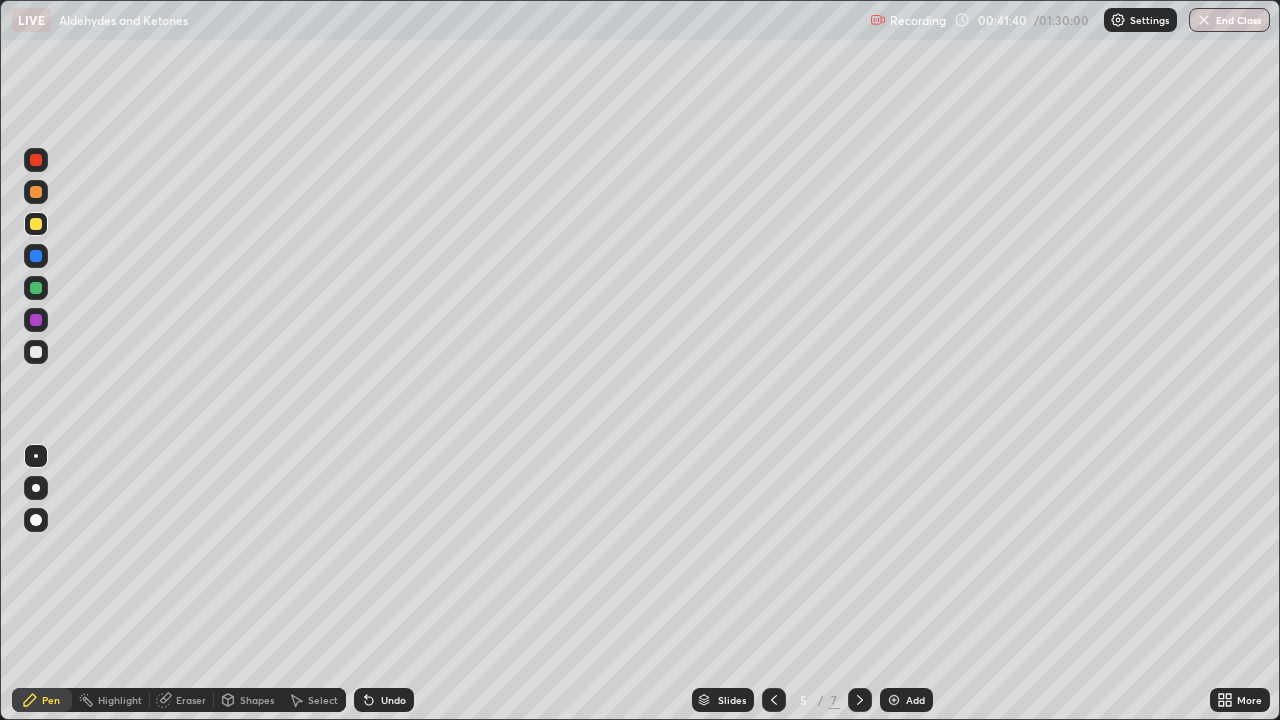 click at bounding box center [36, 352] 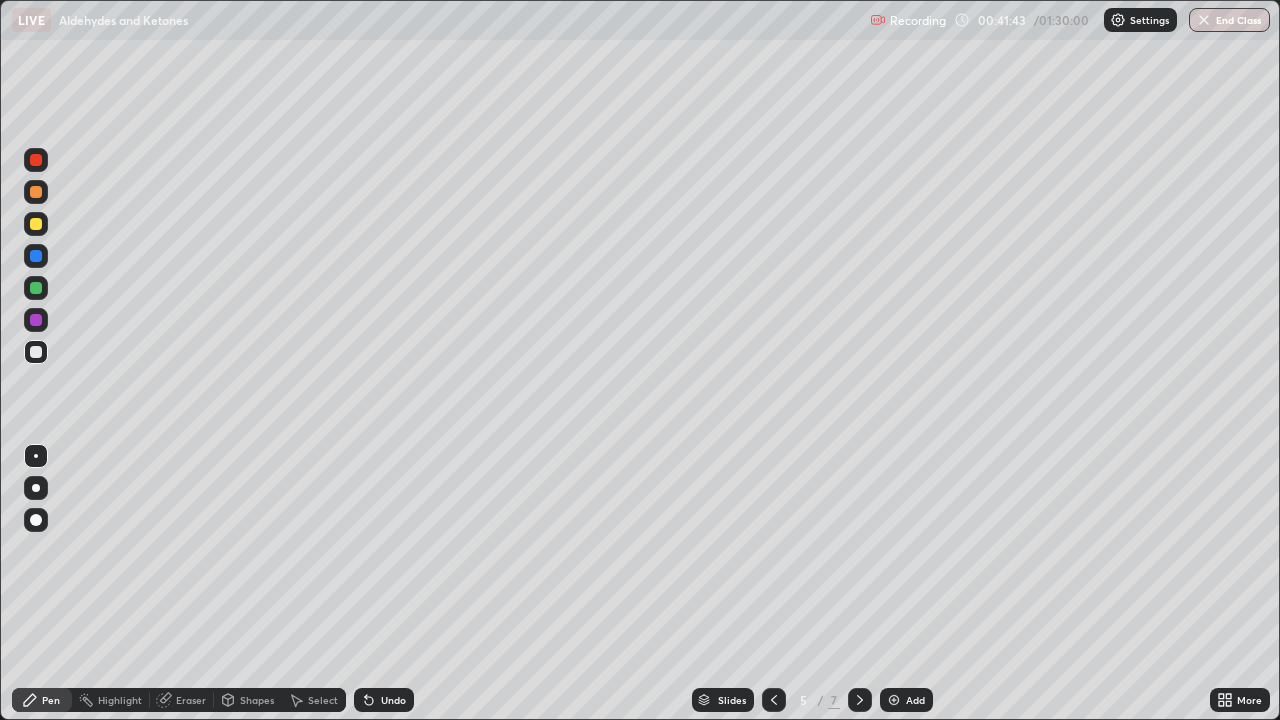 click at bounding box center (36, 192) 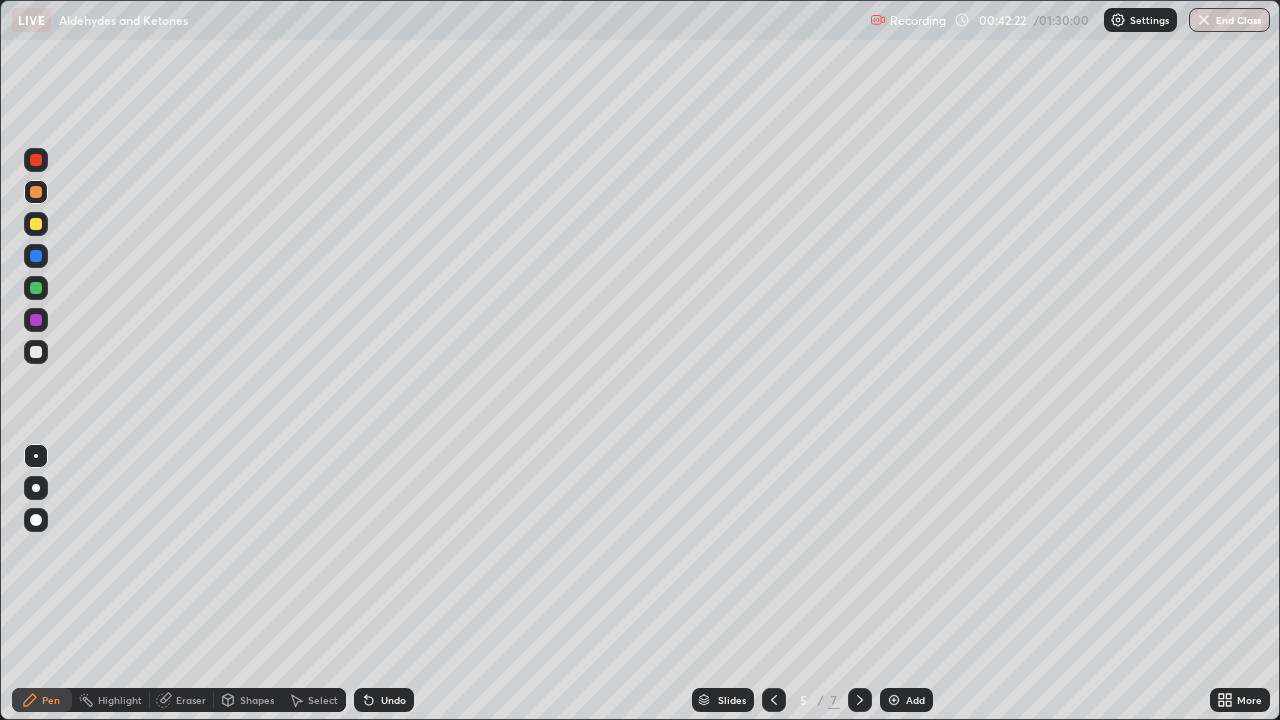 click 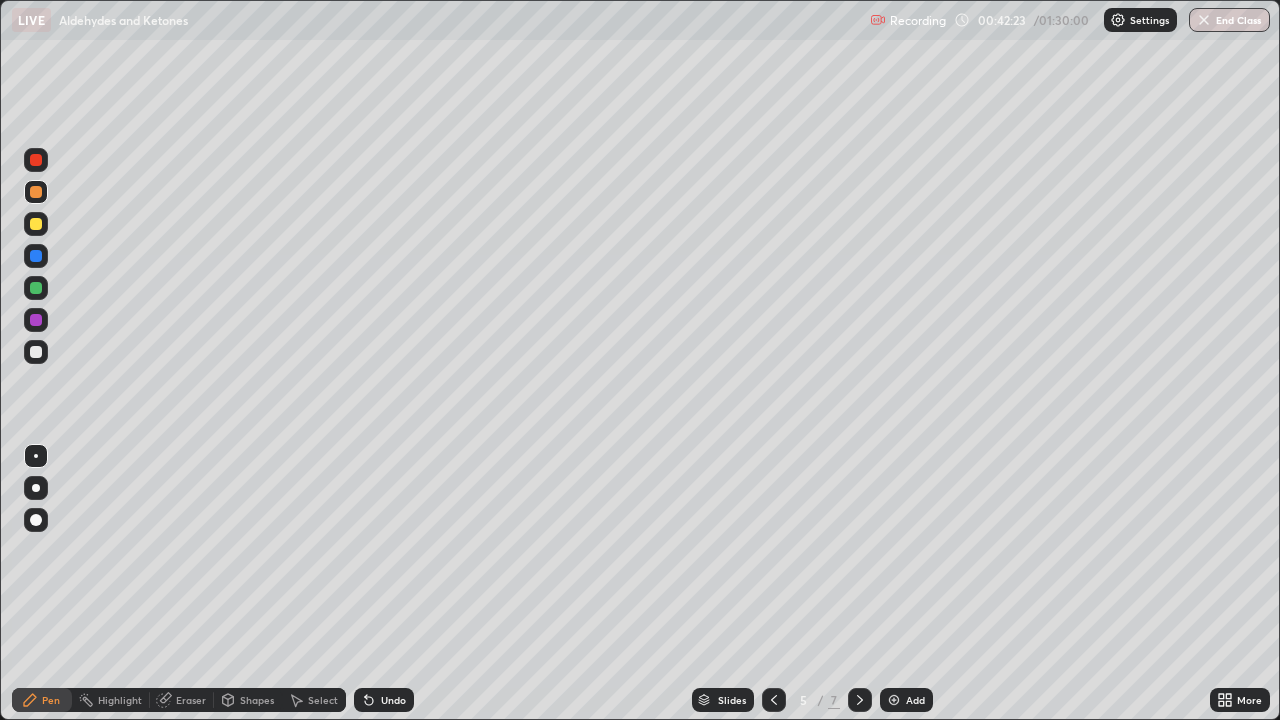 click on "Undo" at bounding box center [384, 700] 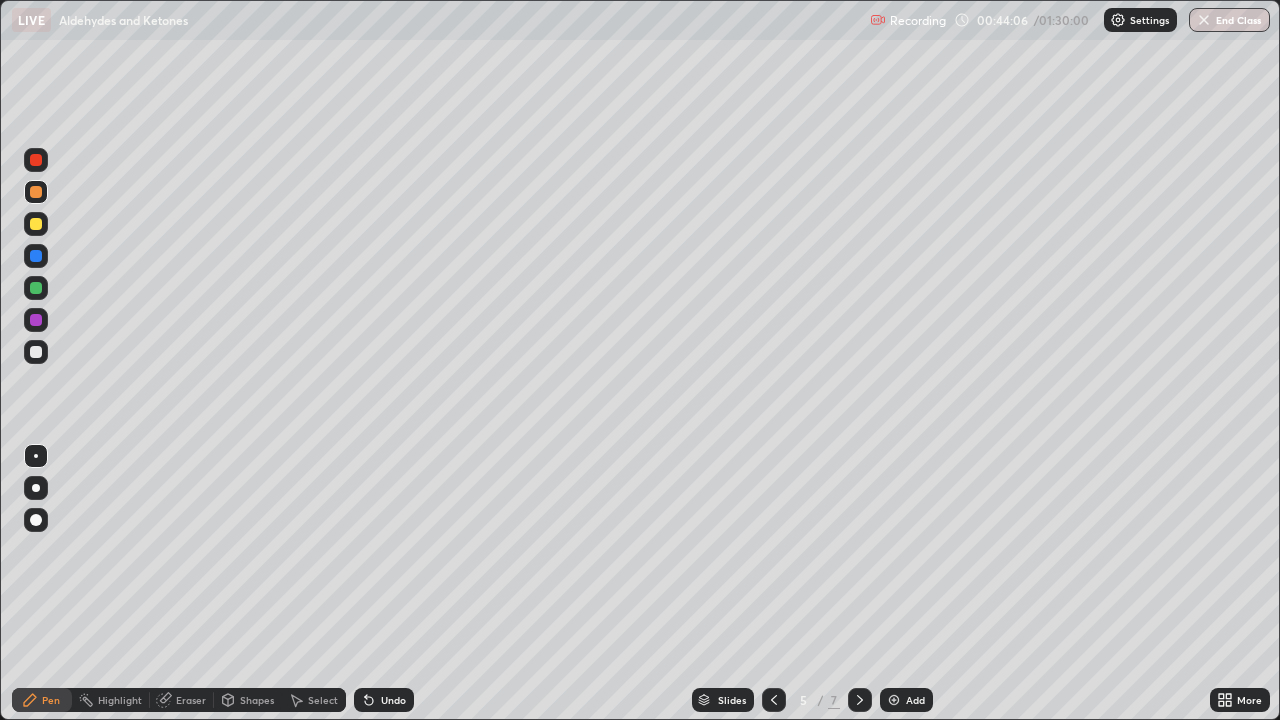 click 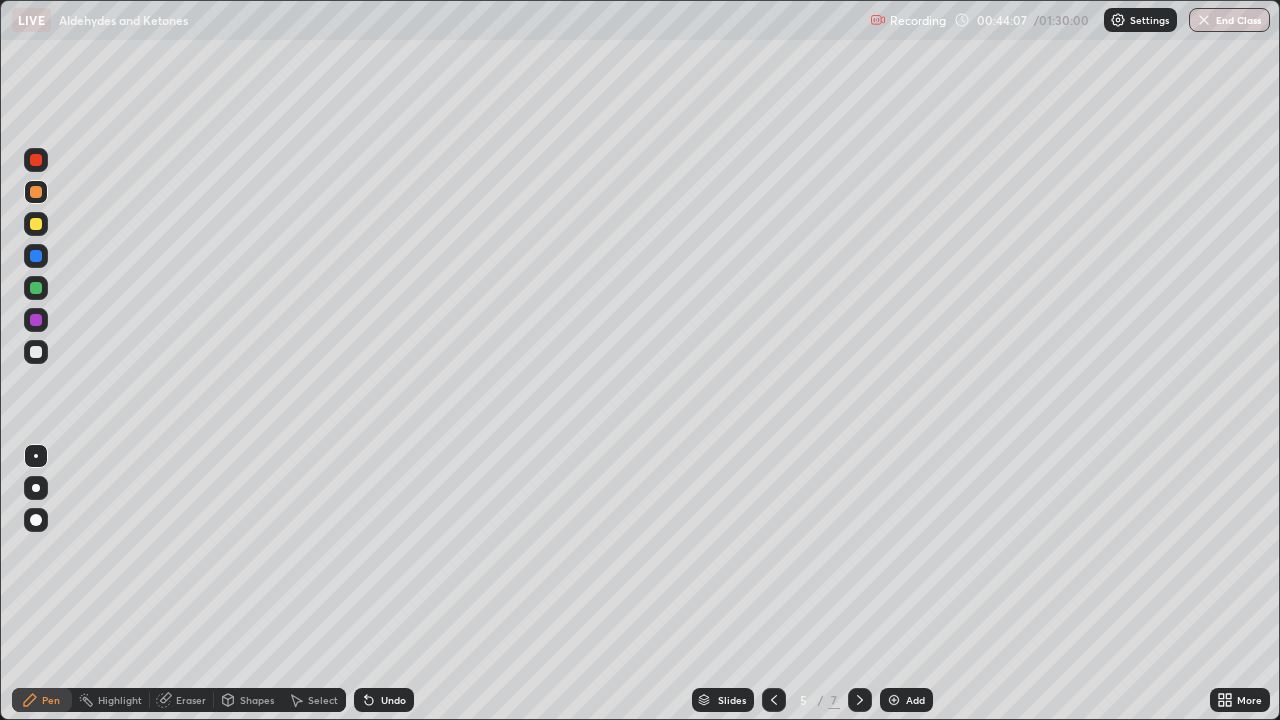 click on "Undo" at bounding box center (384, 700) 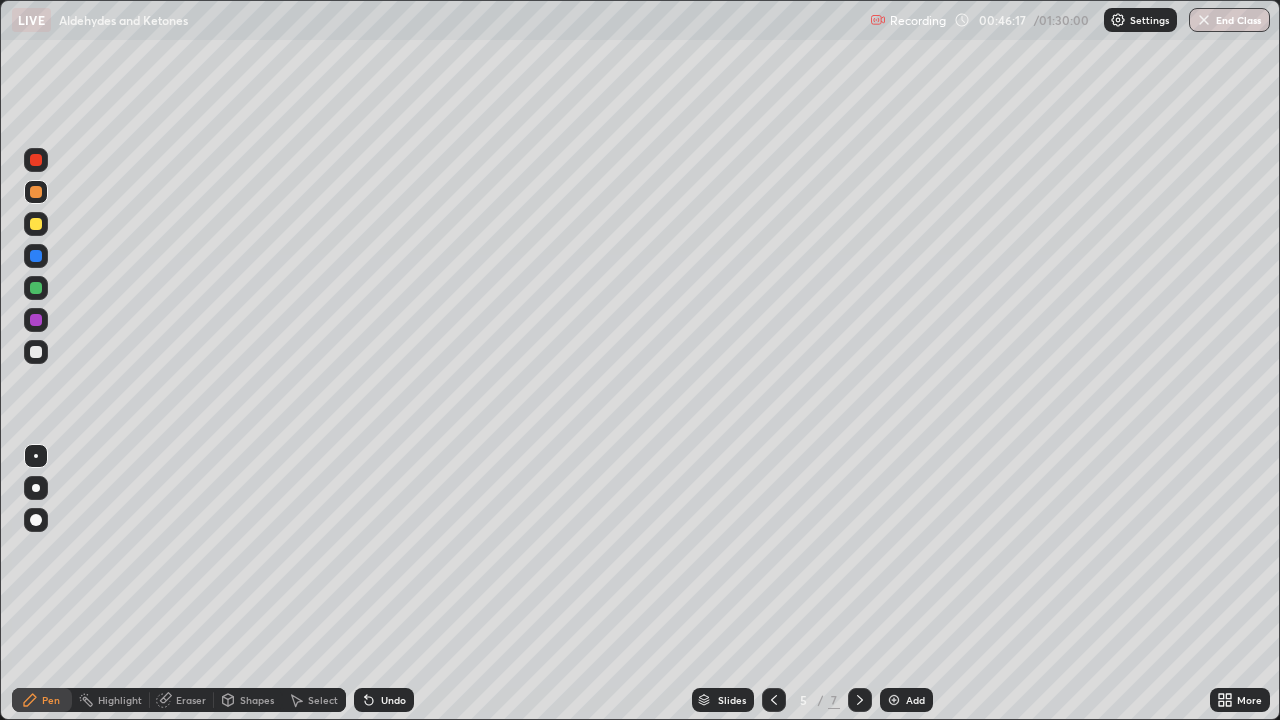 click at bounding box center [36, 352] 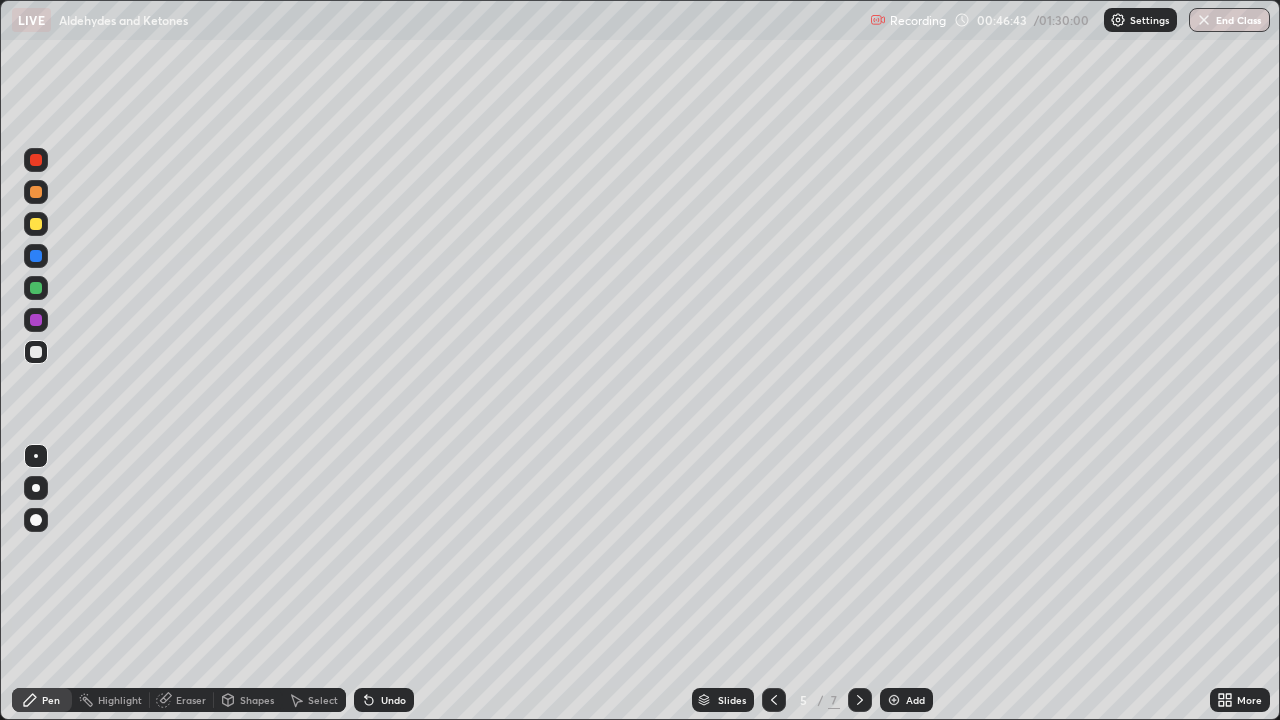 click 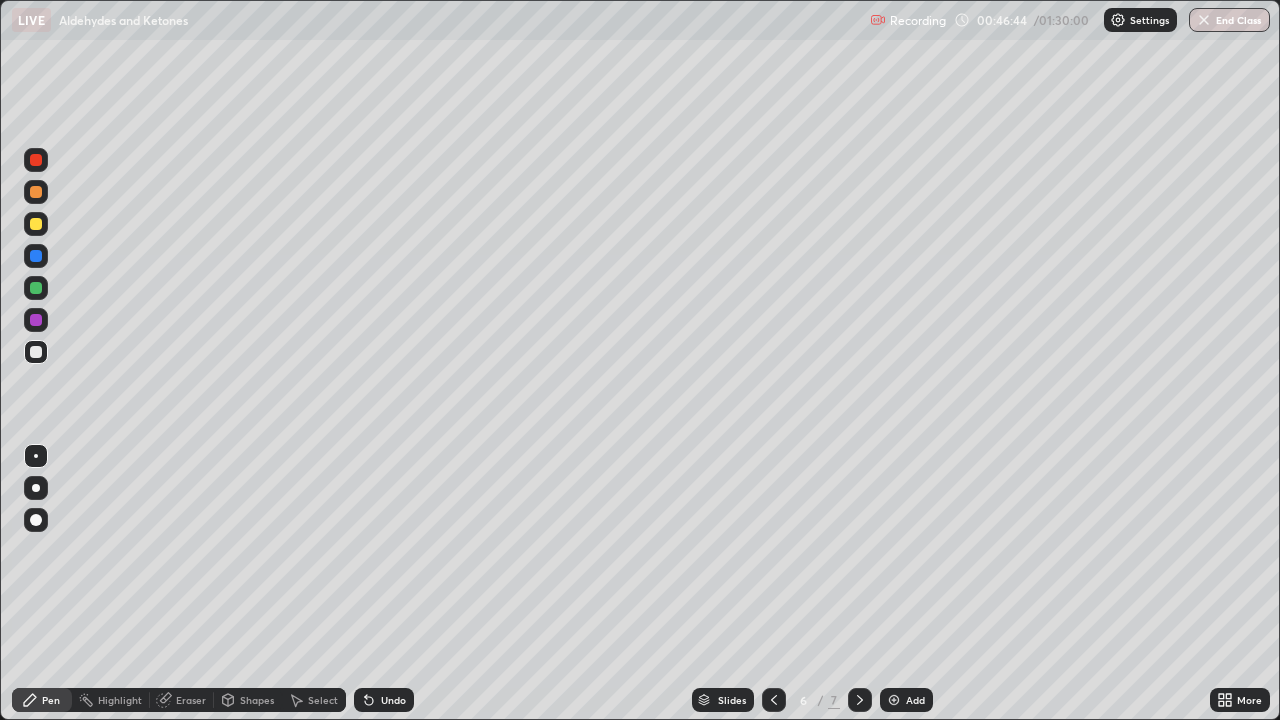 click 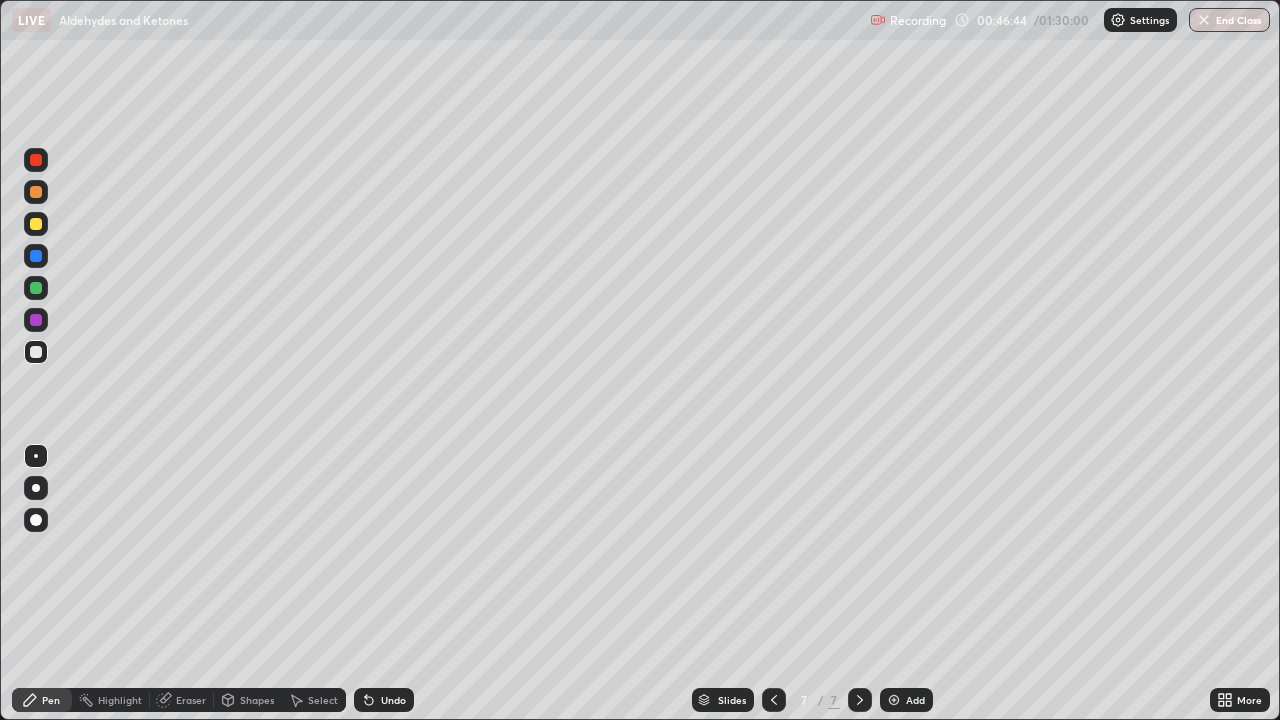 click 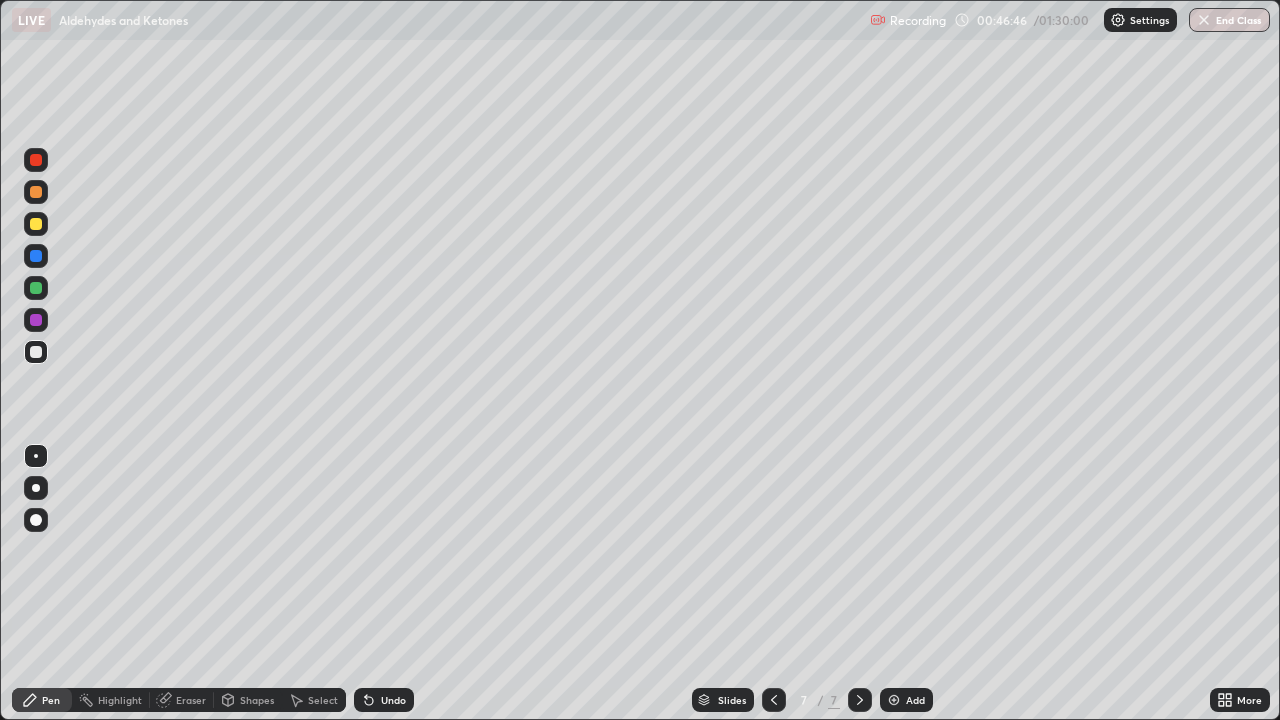 click at bounding box center (36, 352) 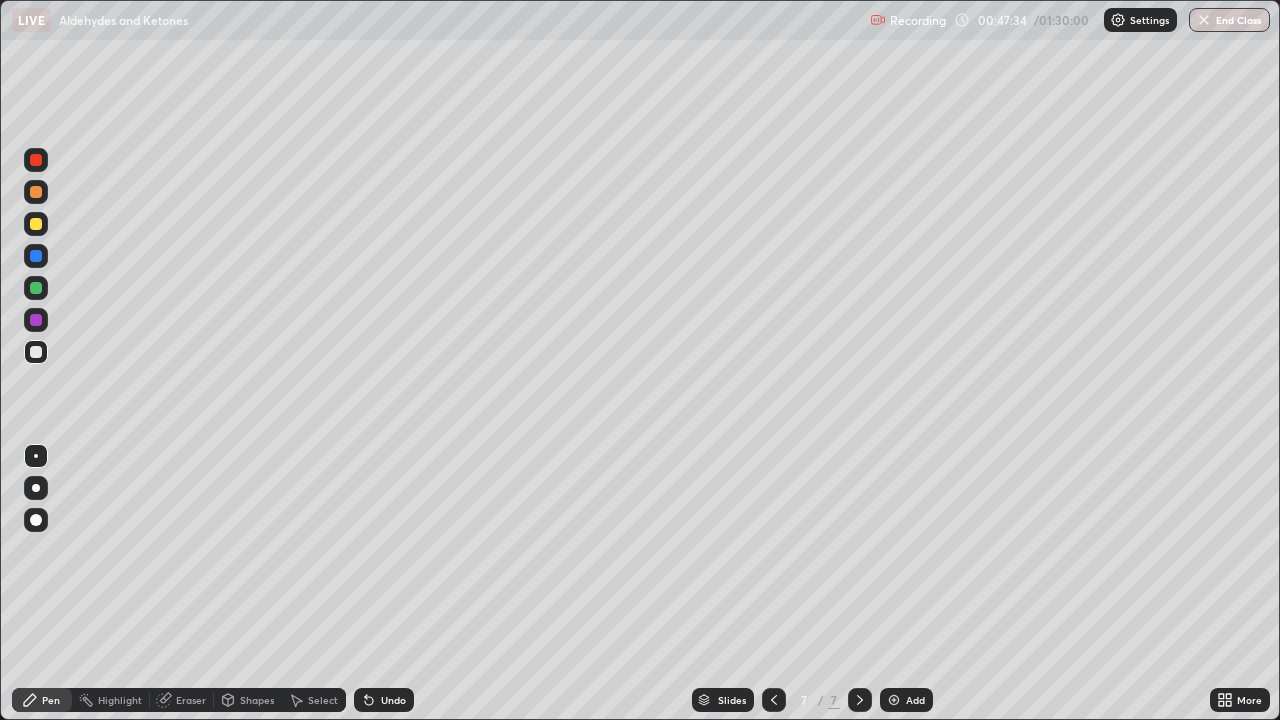 click at bounding box center [36, 192] 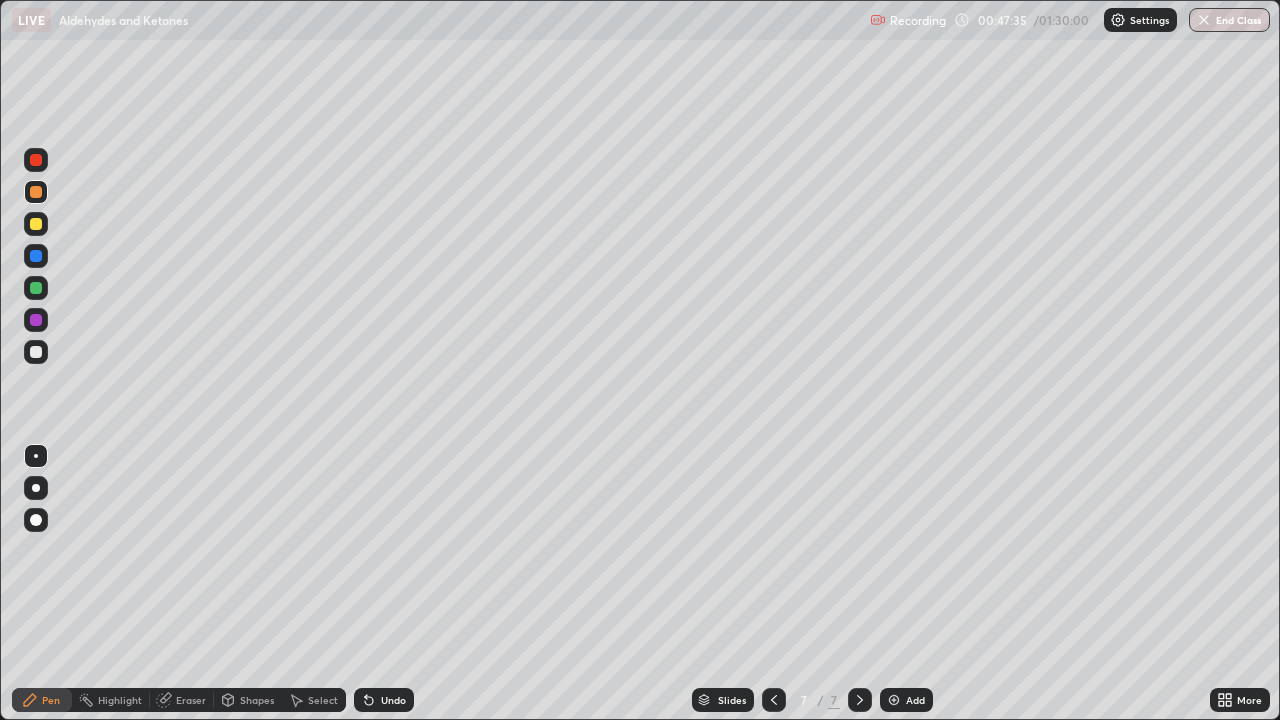click at bounding box center [36, 224] 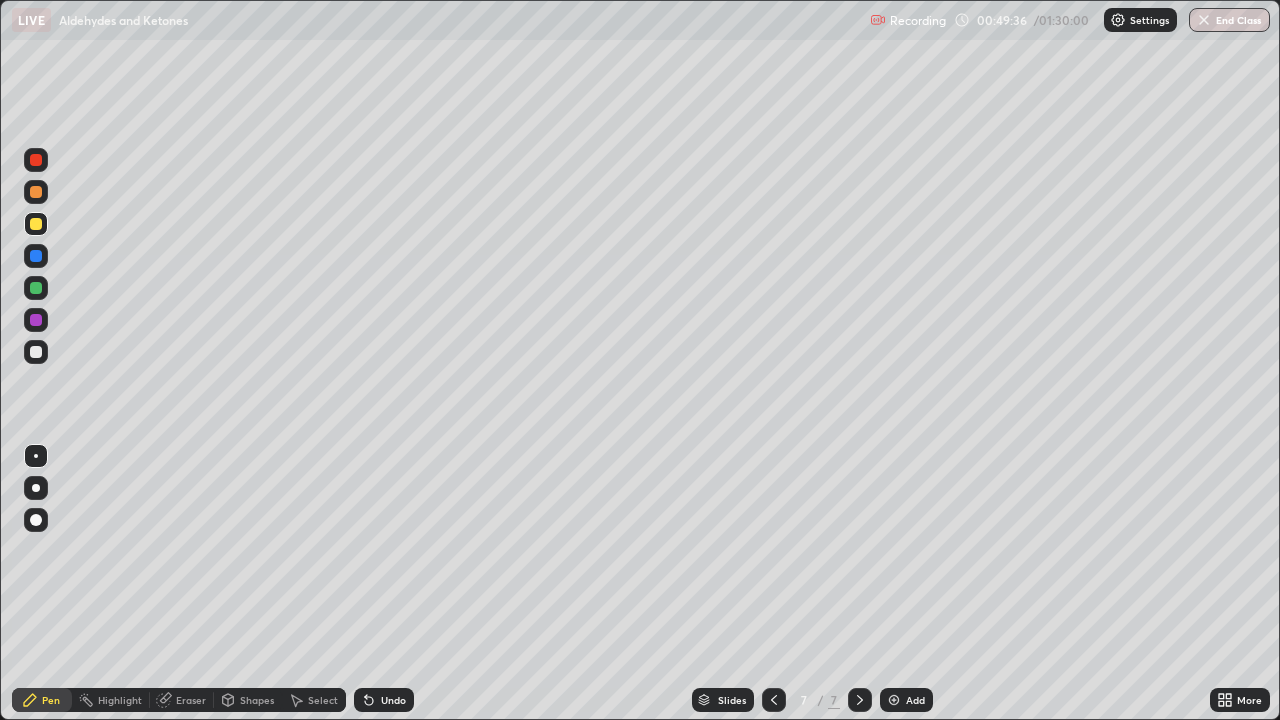 click on "Undo" at bounding box center (393, 700) 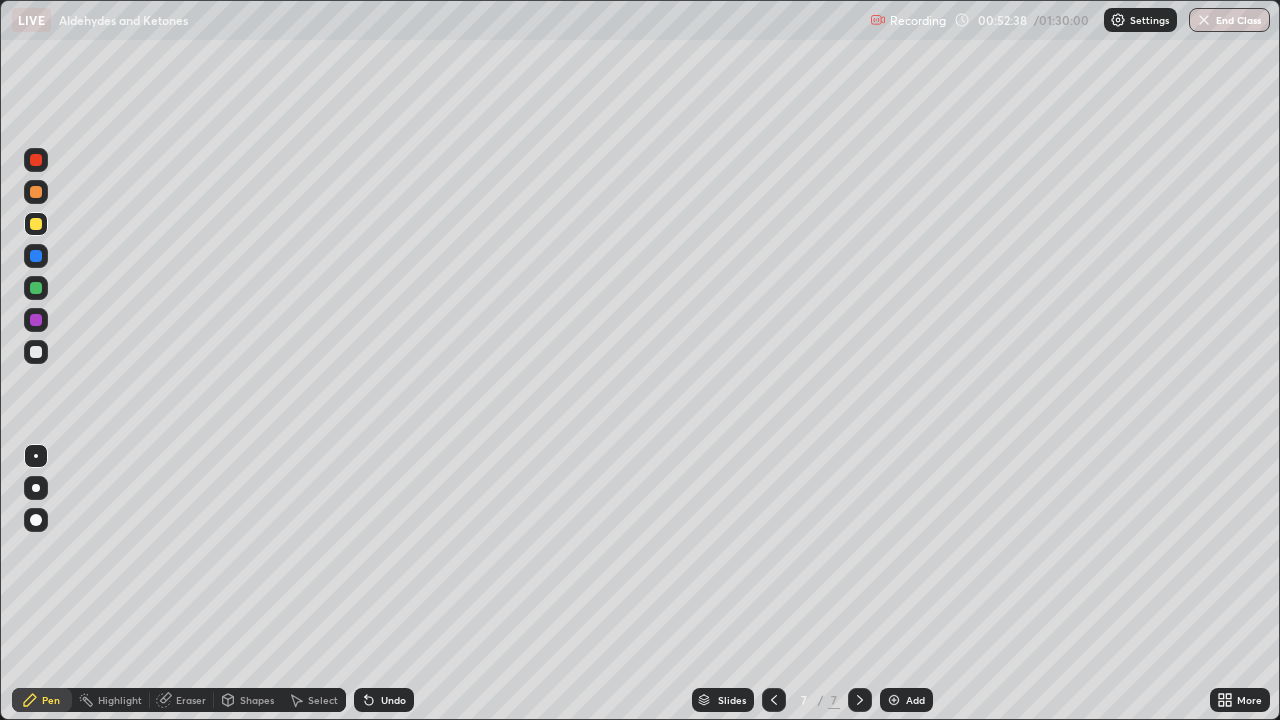 click on "Add" at bounding box center (906, 700) 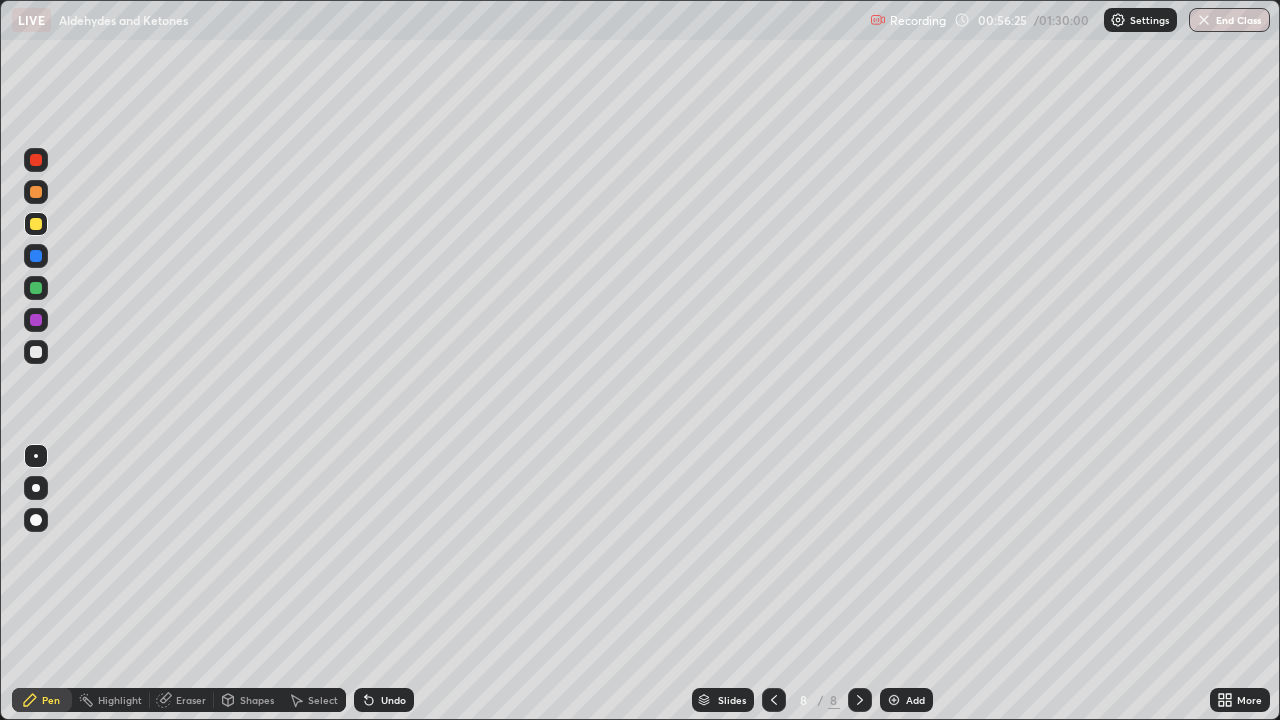 click 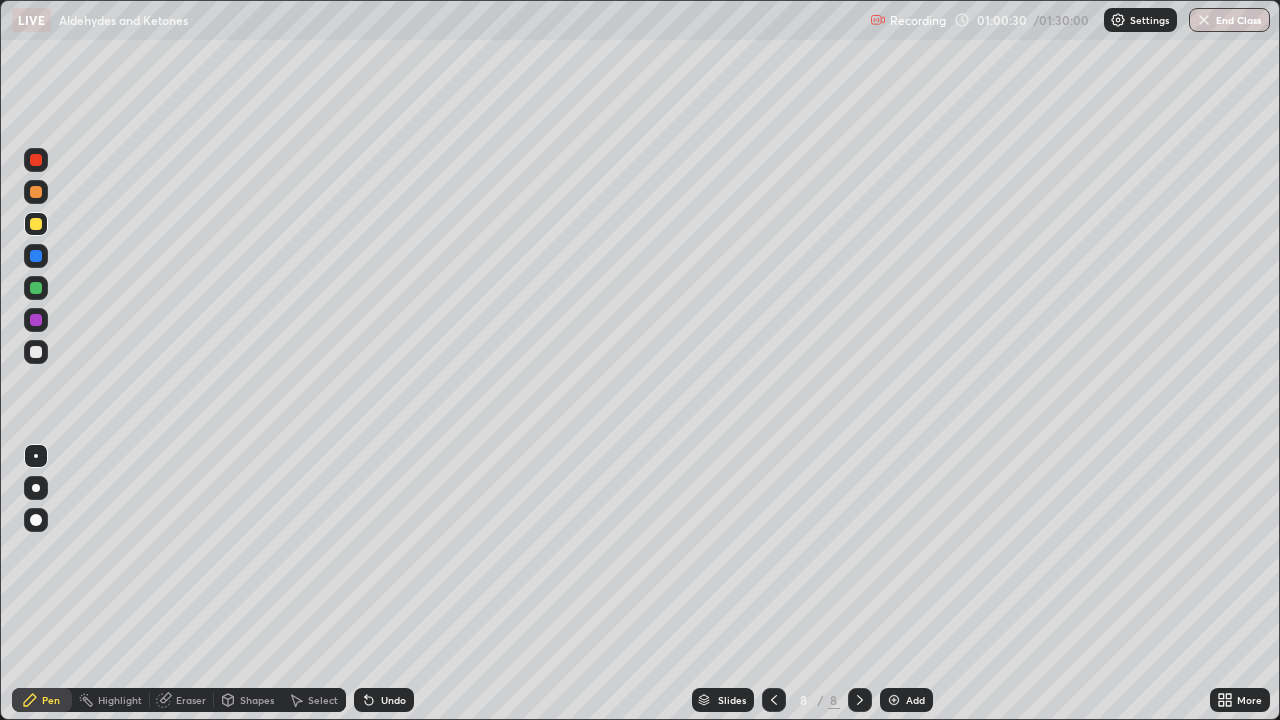 click on "Undo" at bounding box center (393, 700) 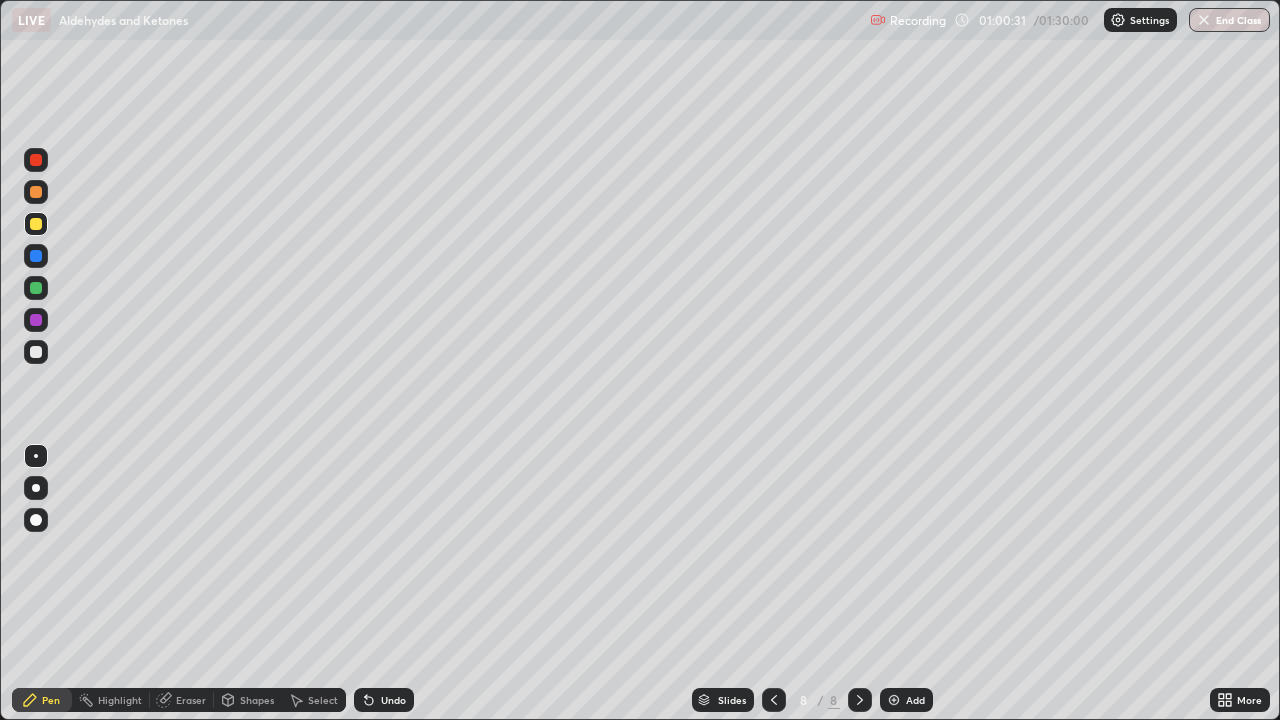 click on "Undo" at bounding box center [384, 700] 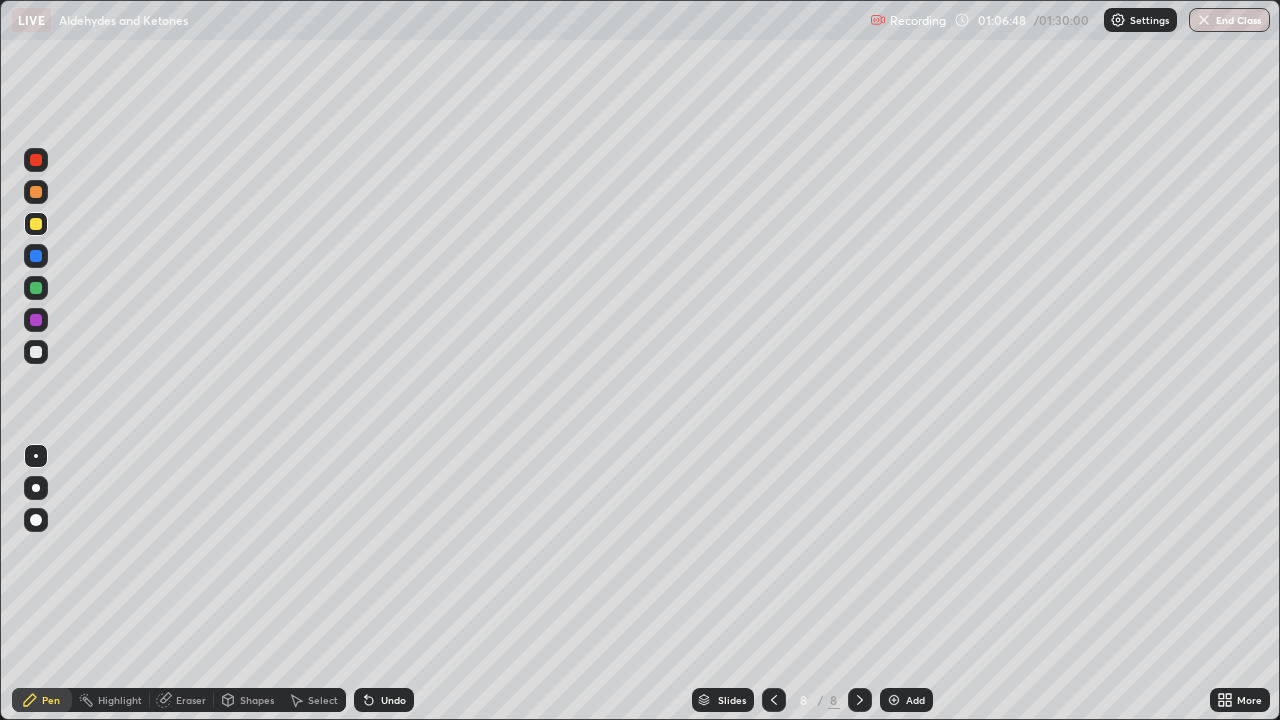 click on "Add" at bounding box center (915, 700) 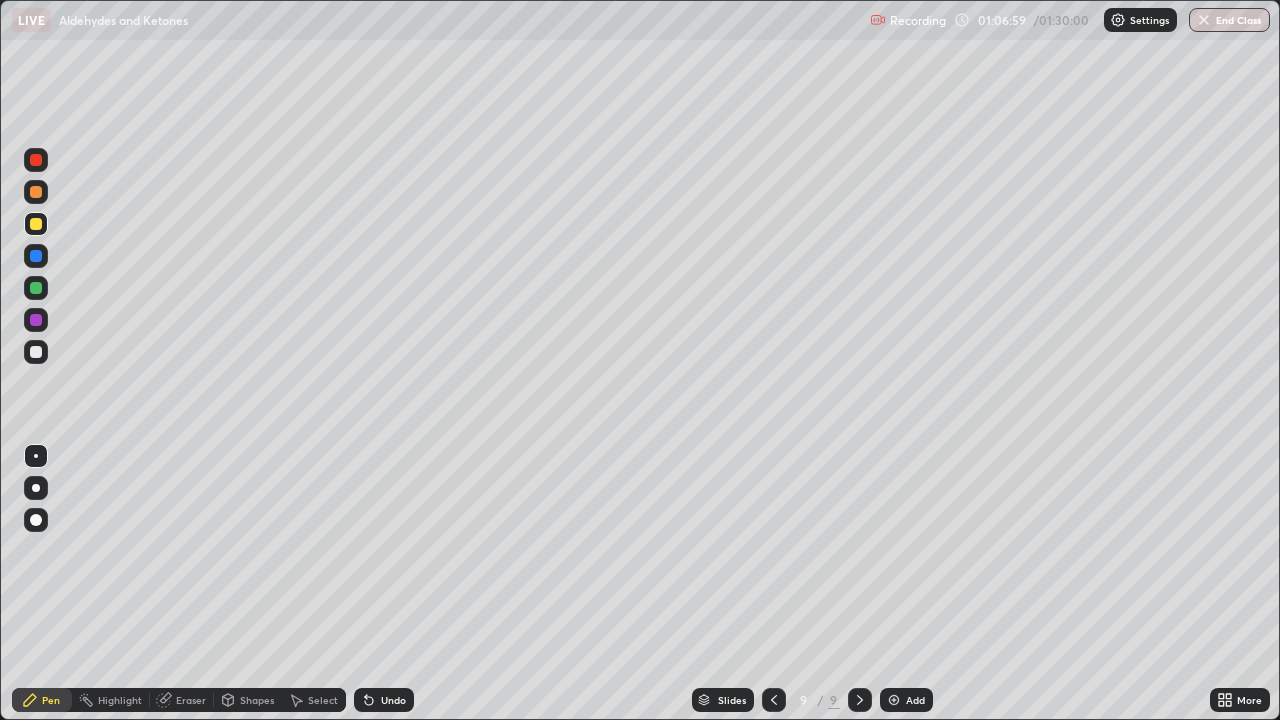 click at bounding box center [36, 352] 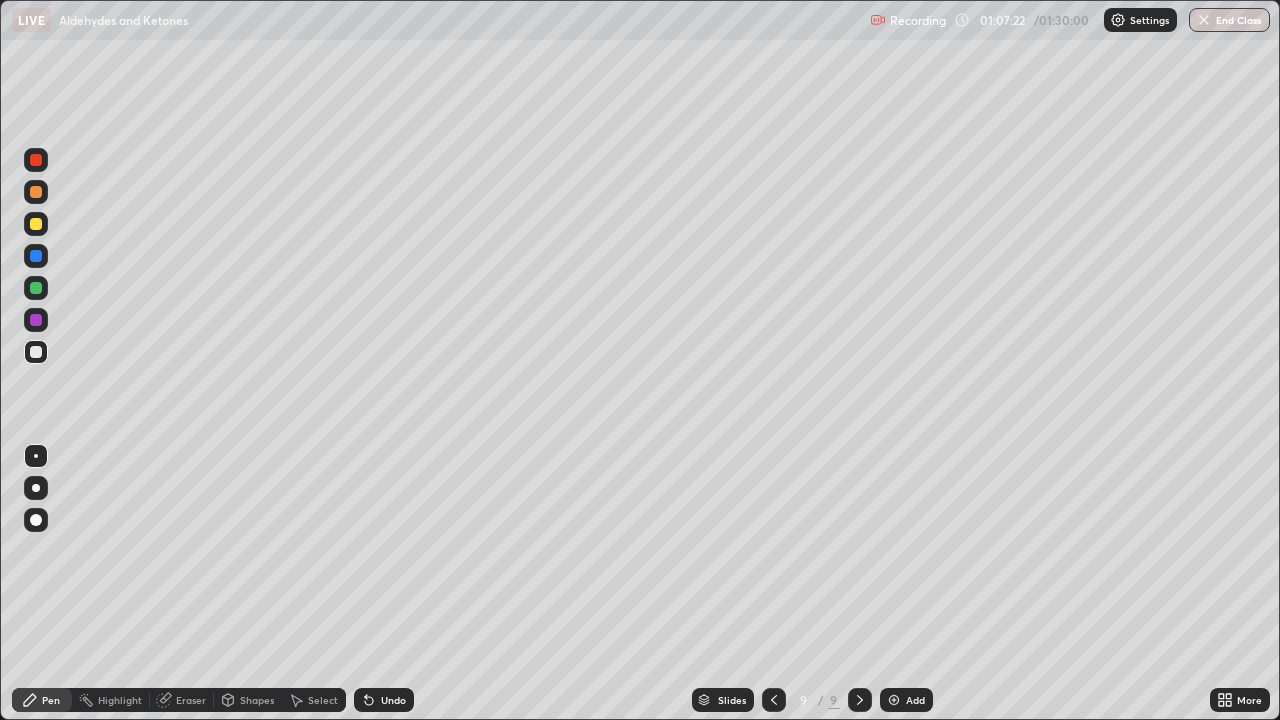 click 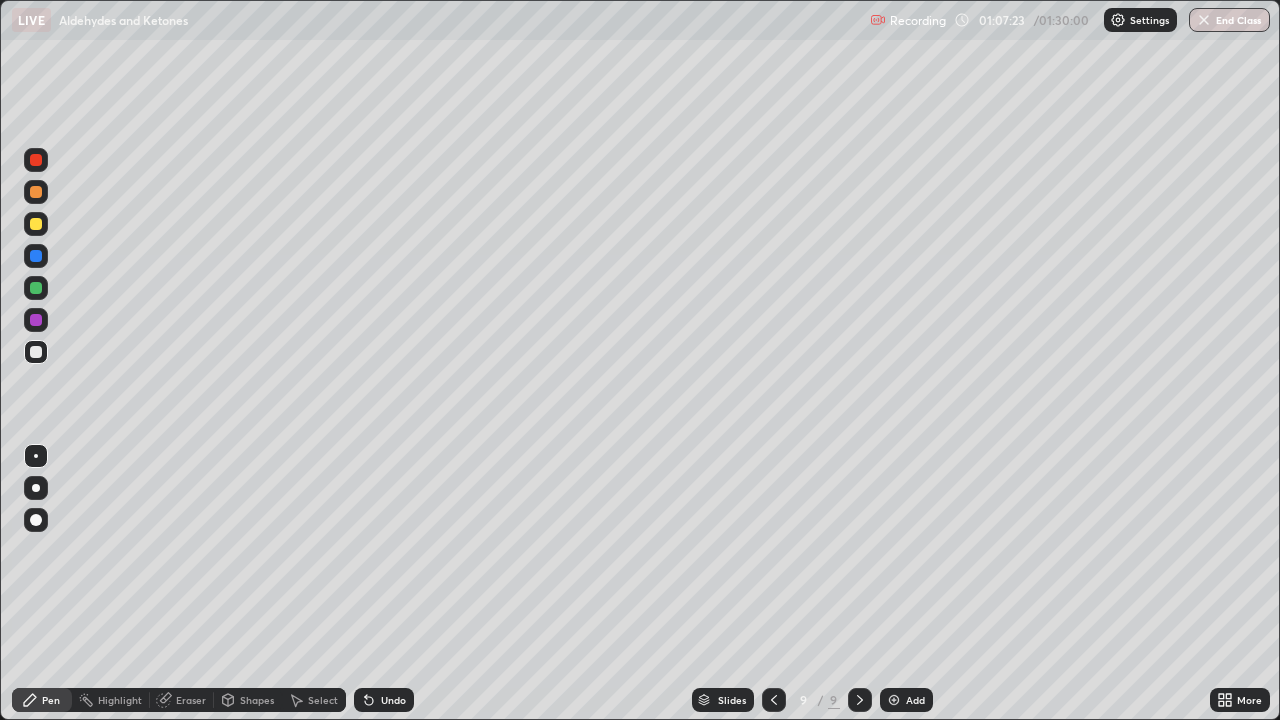 click 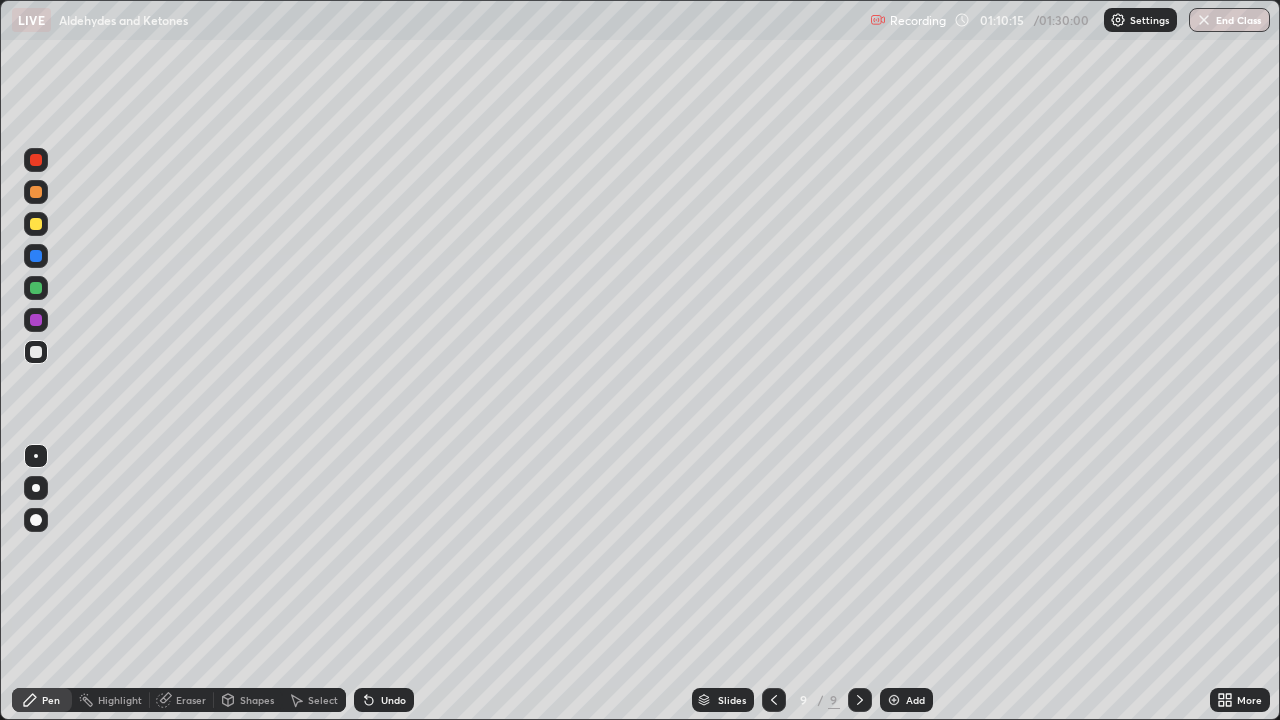 click on "Undo" at bounding box center (384, 700) 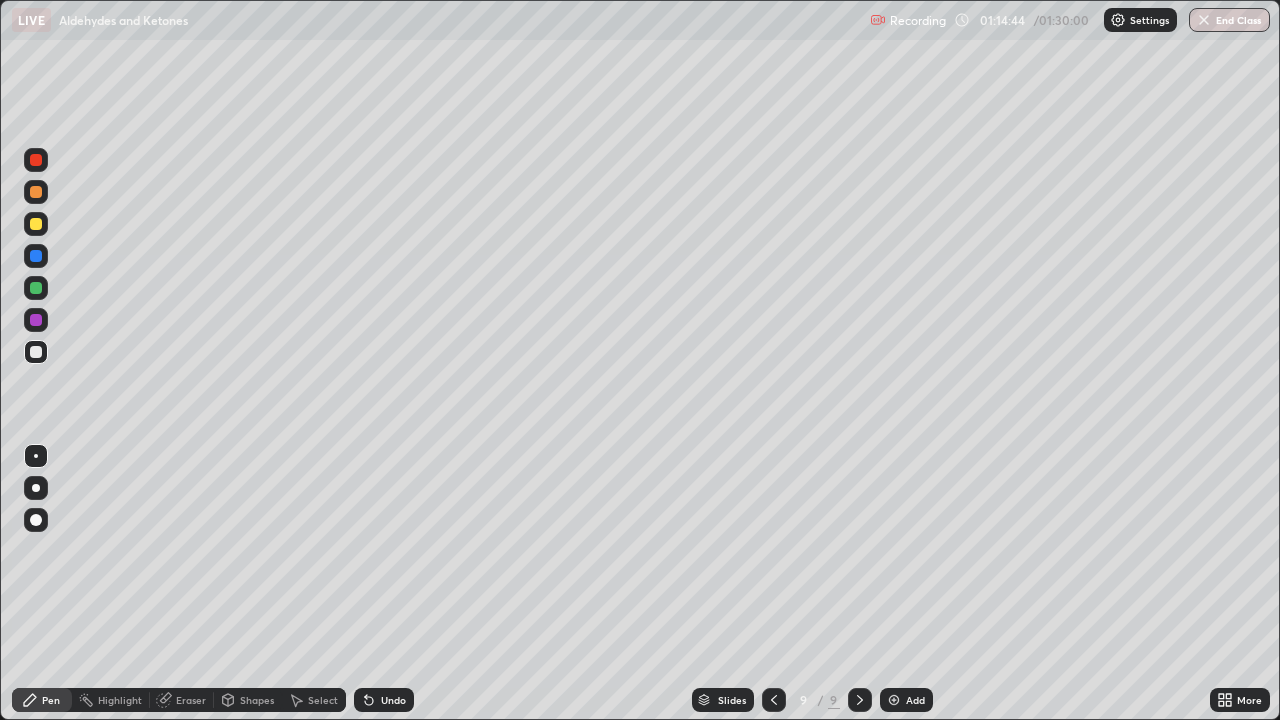 click at bounding box center (894, 700) 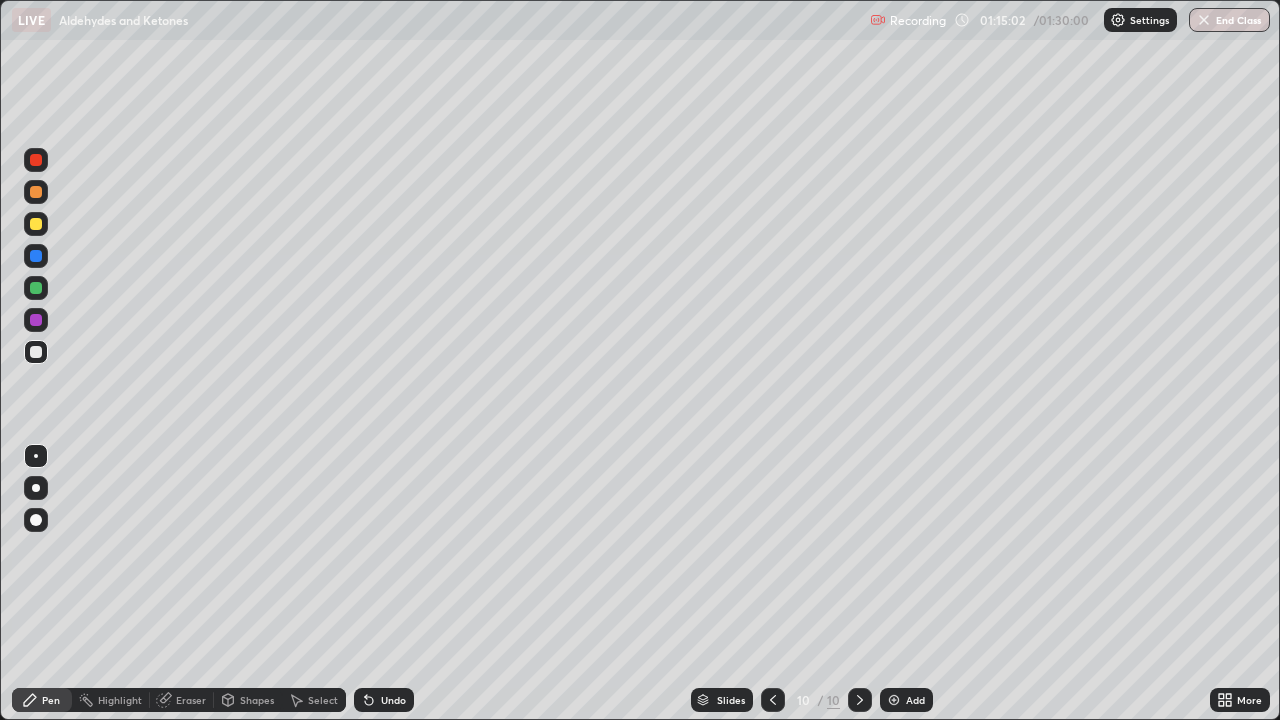 click at bounding box center [36, 224] 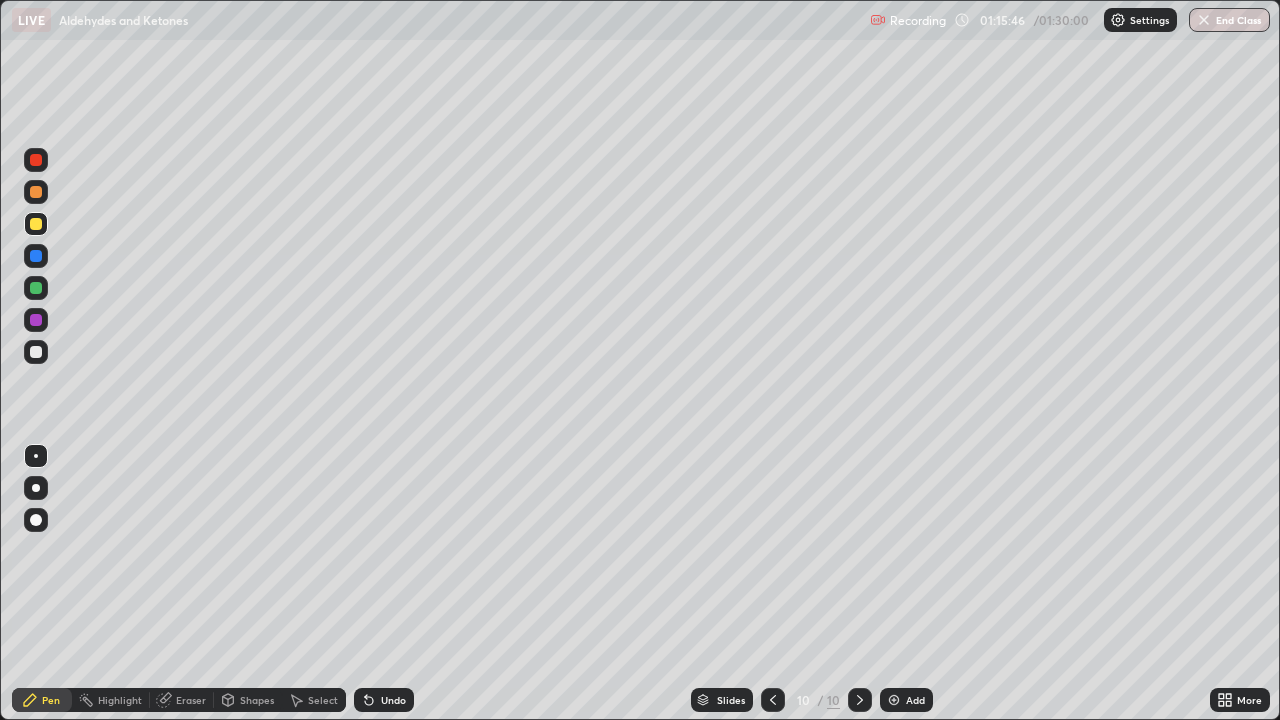 click 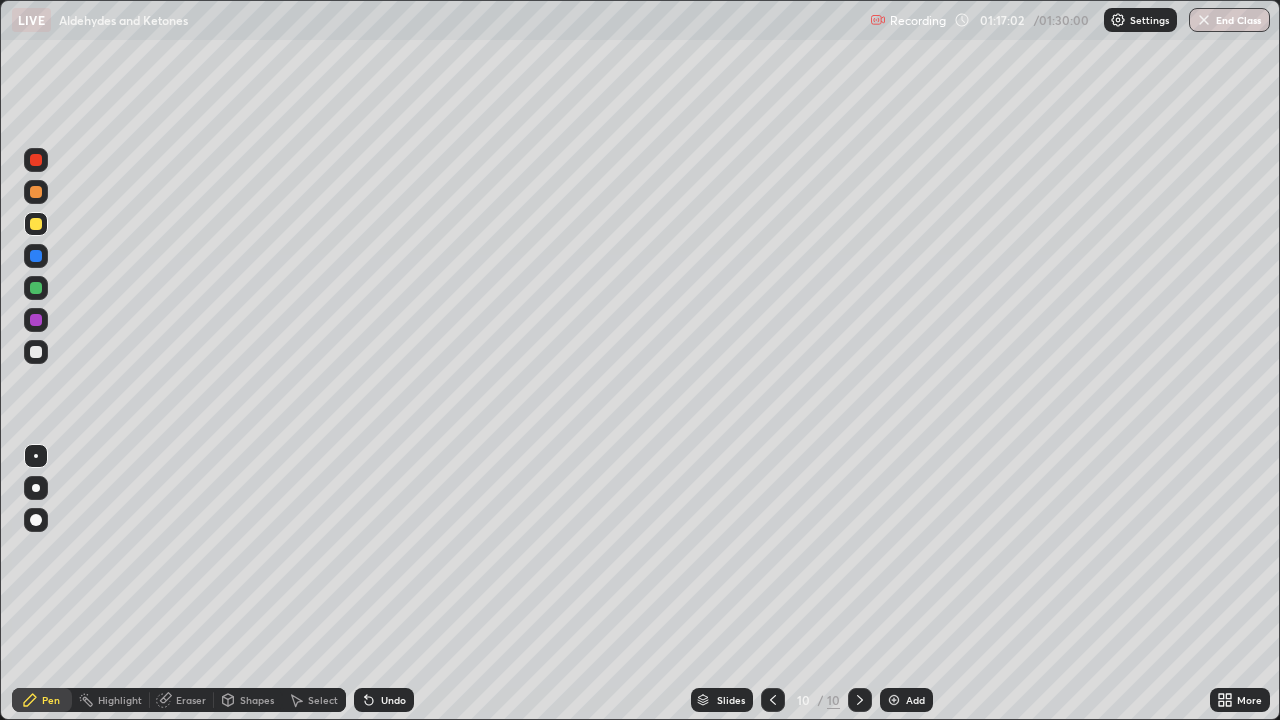 click 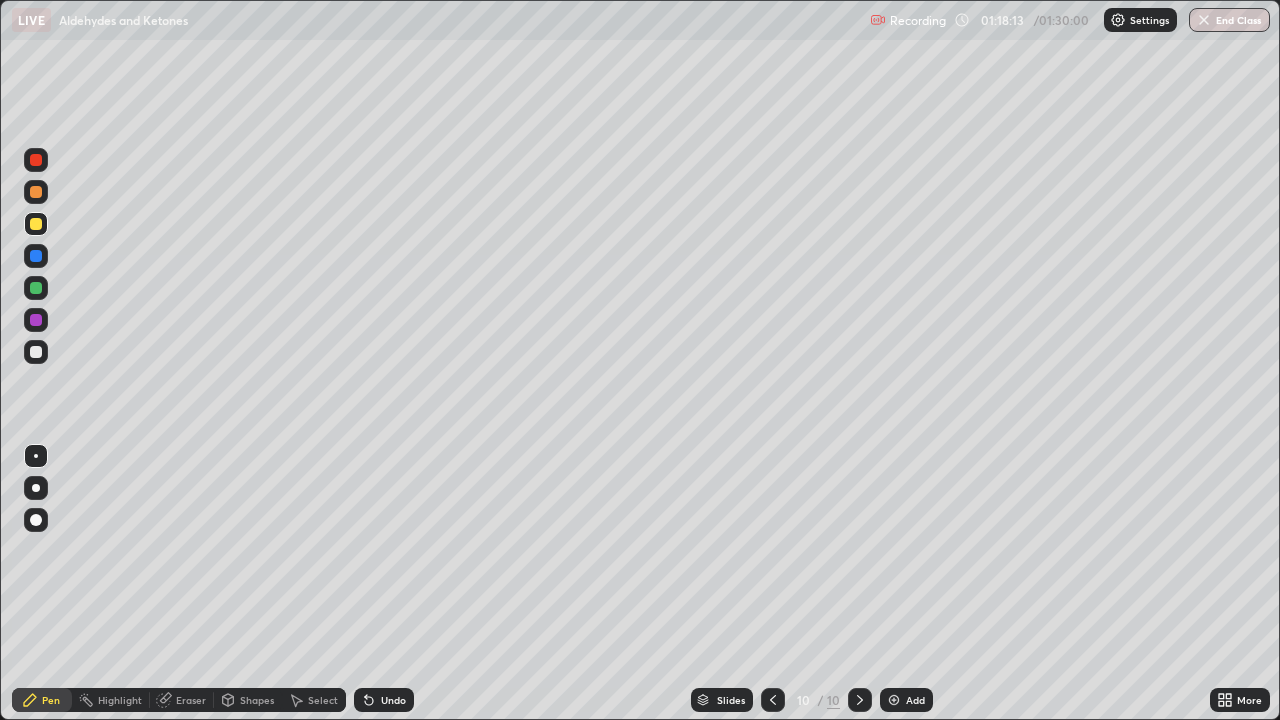 click 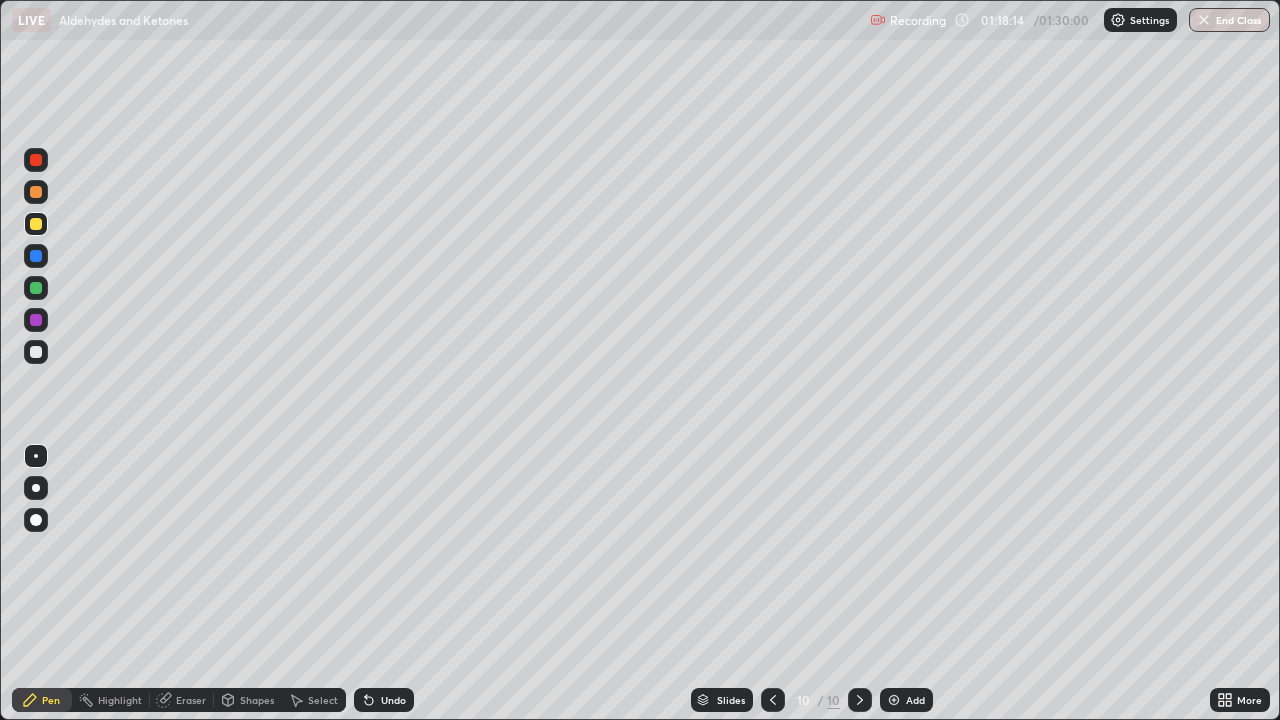 click 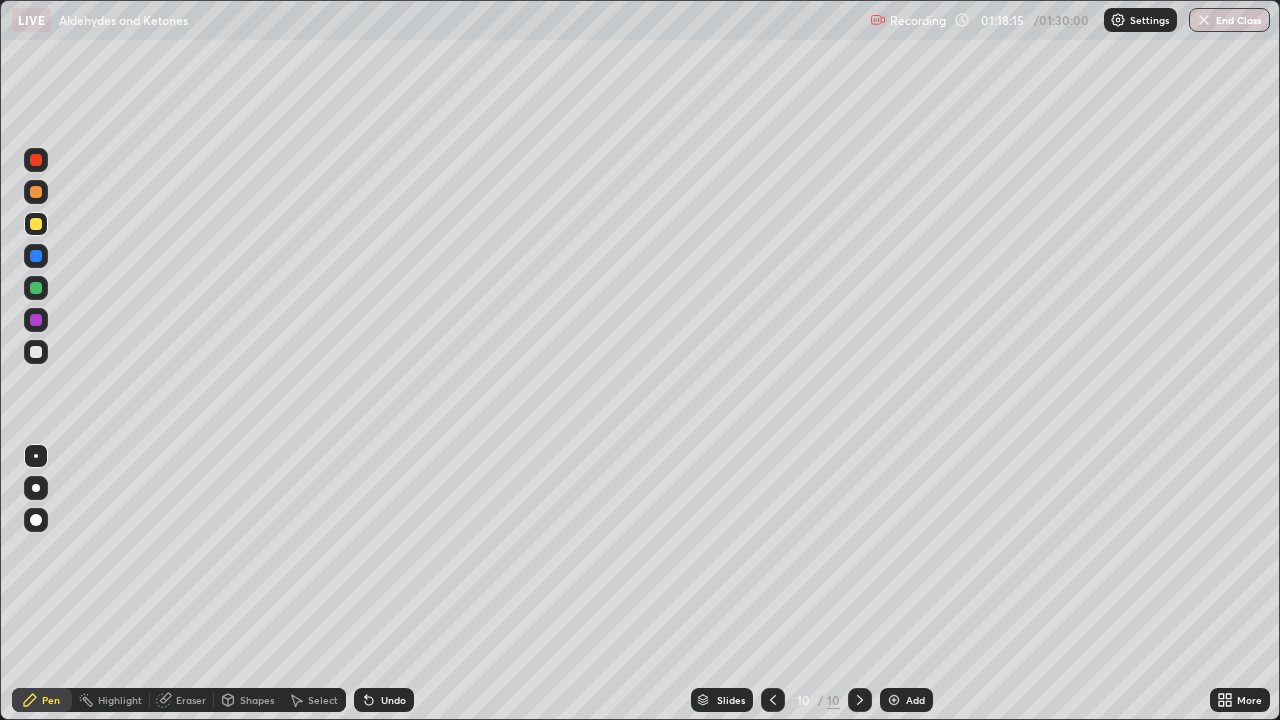 click 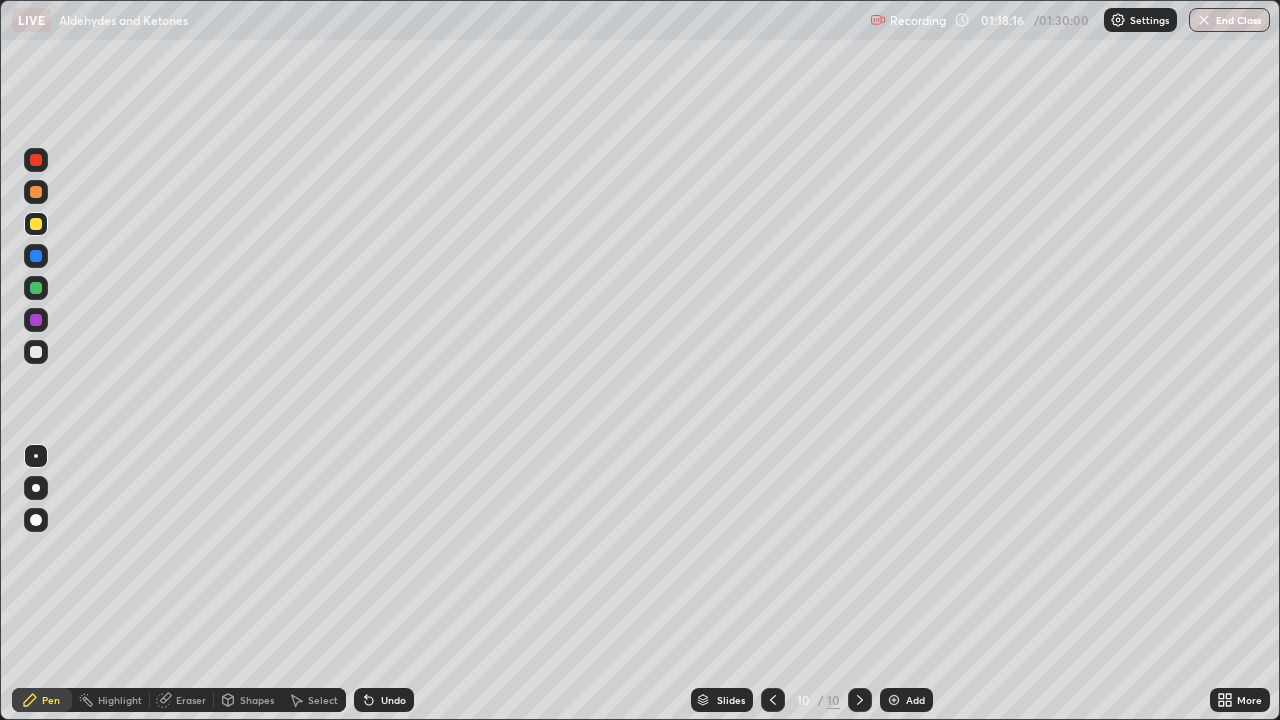 click 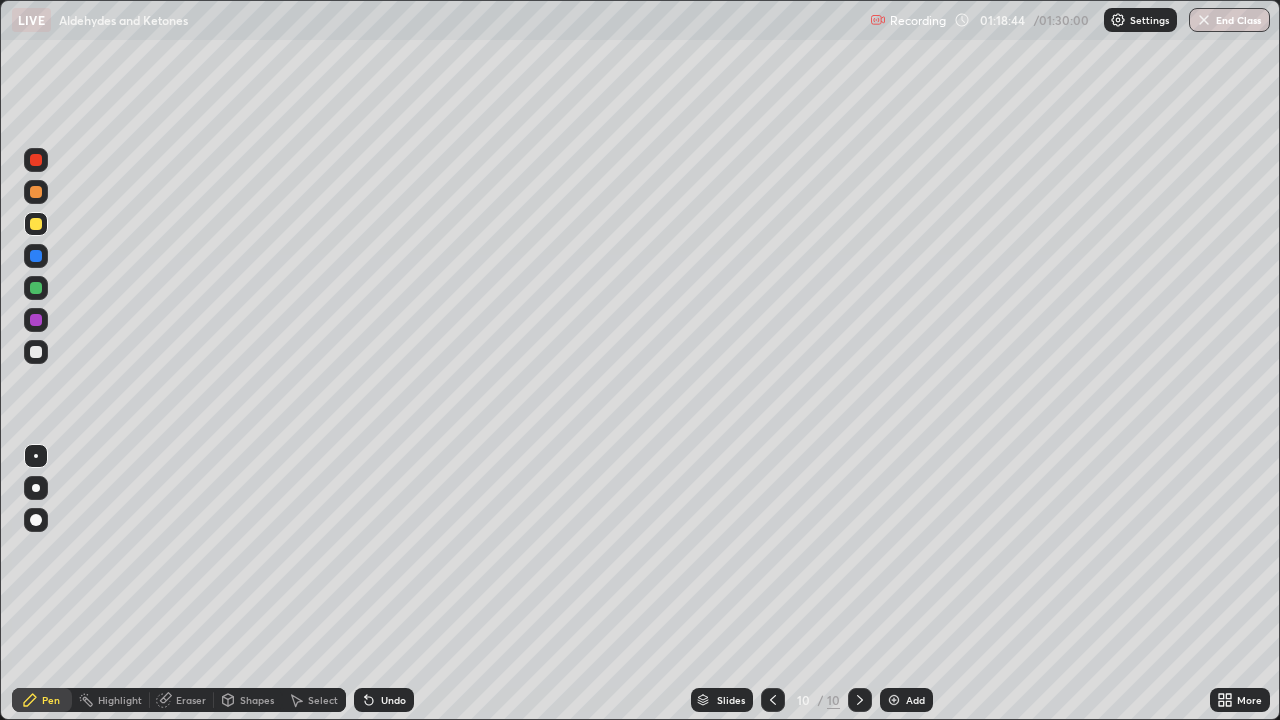 click at bounding box center [36, 352] 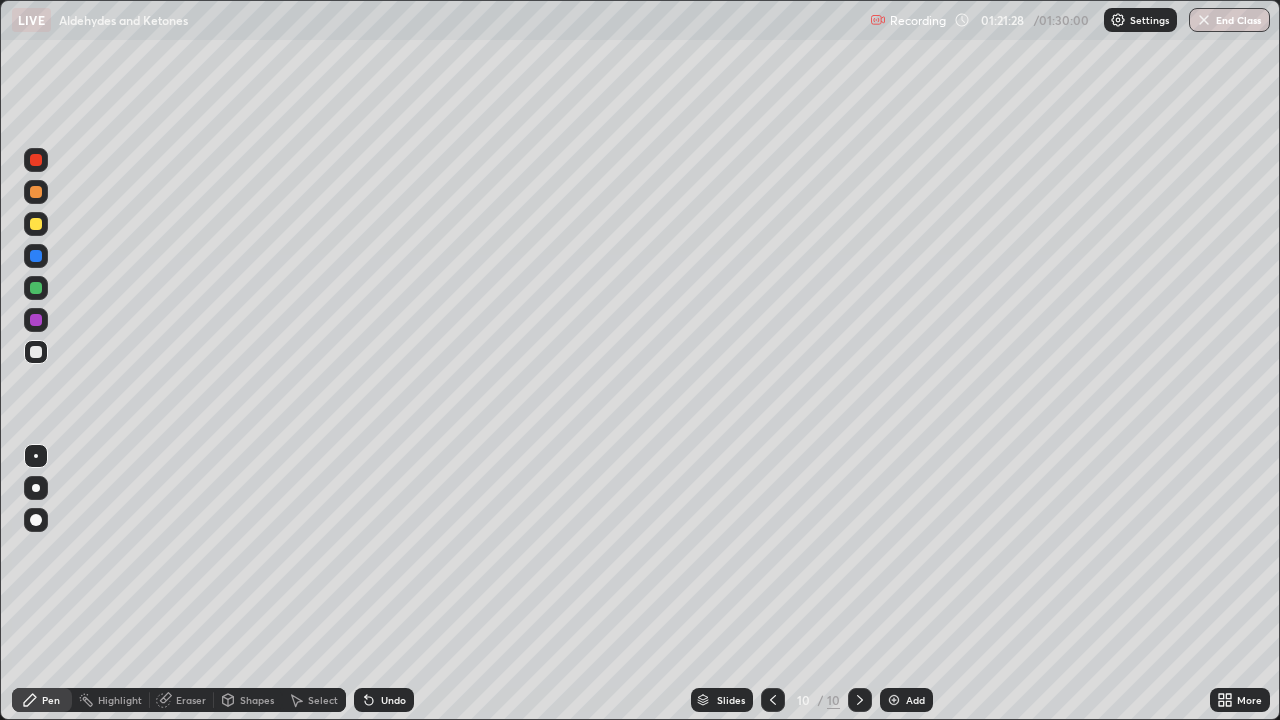 click 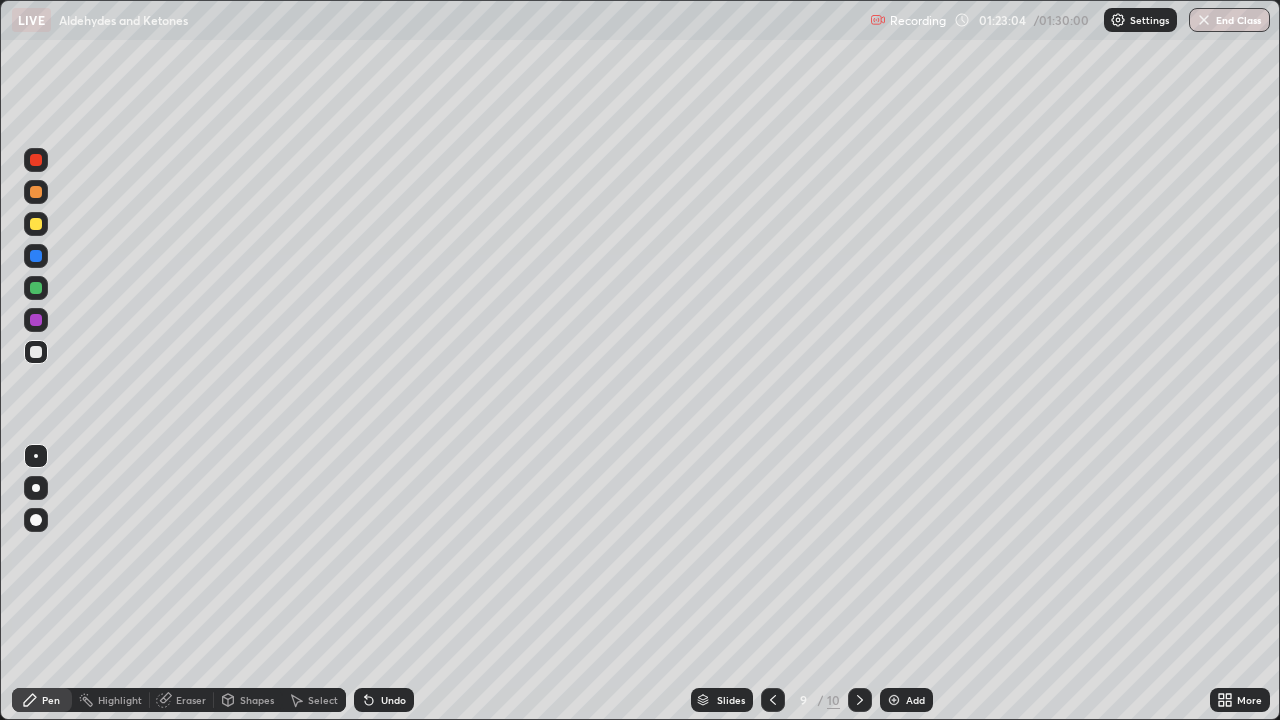 click 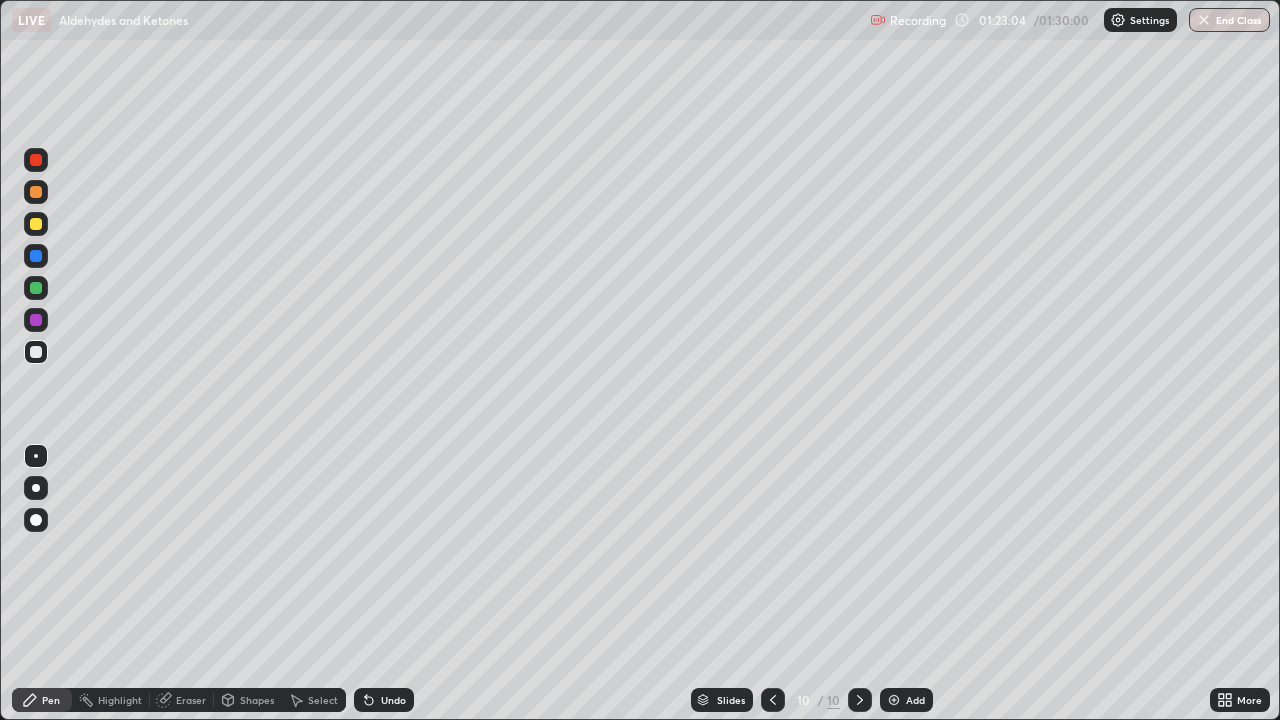 click 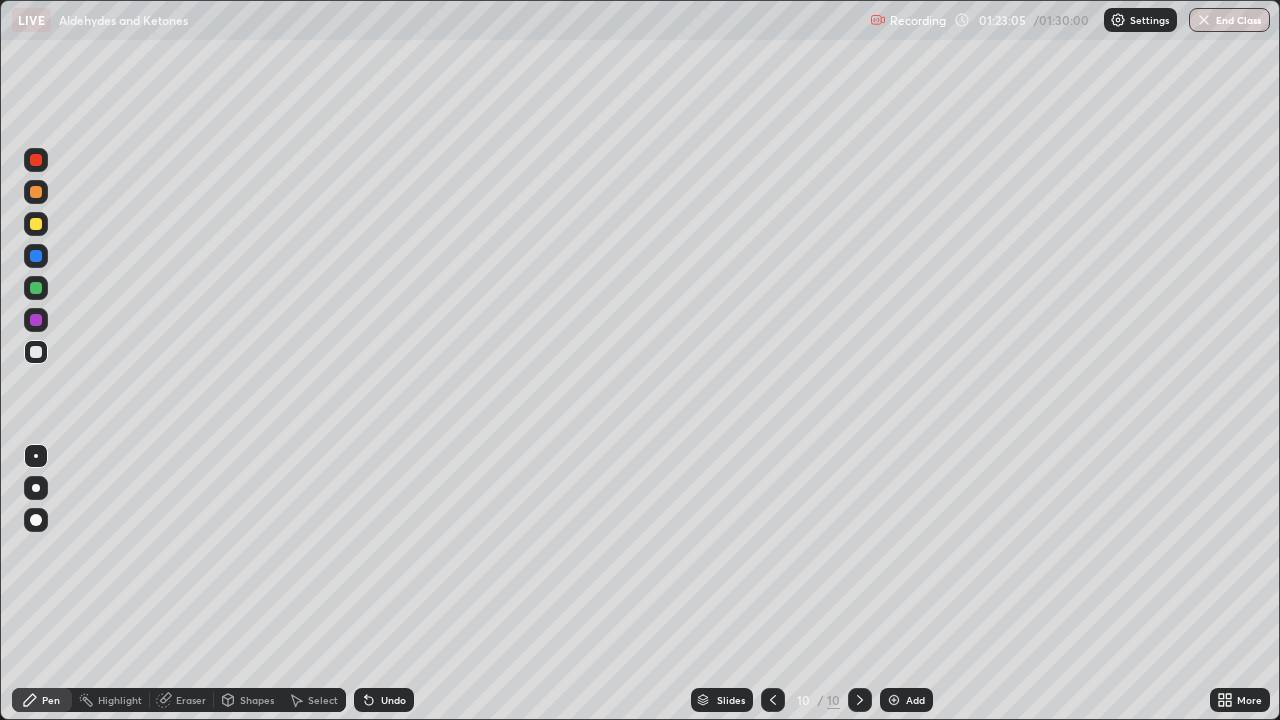 click 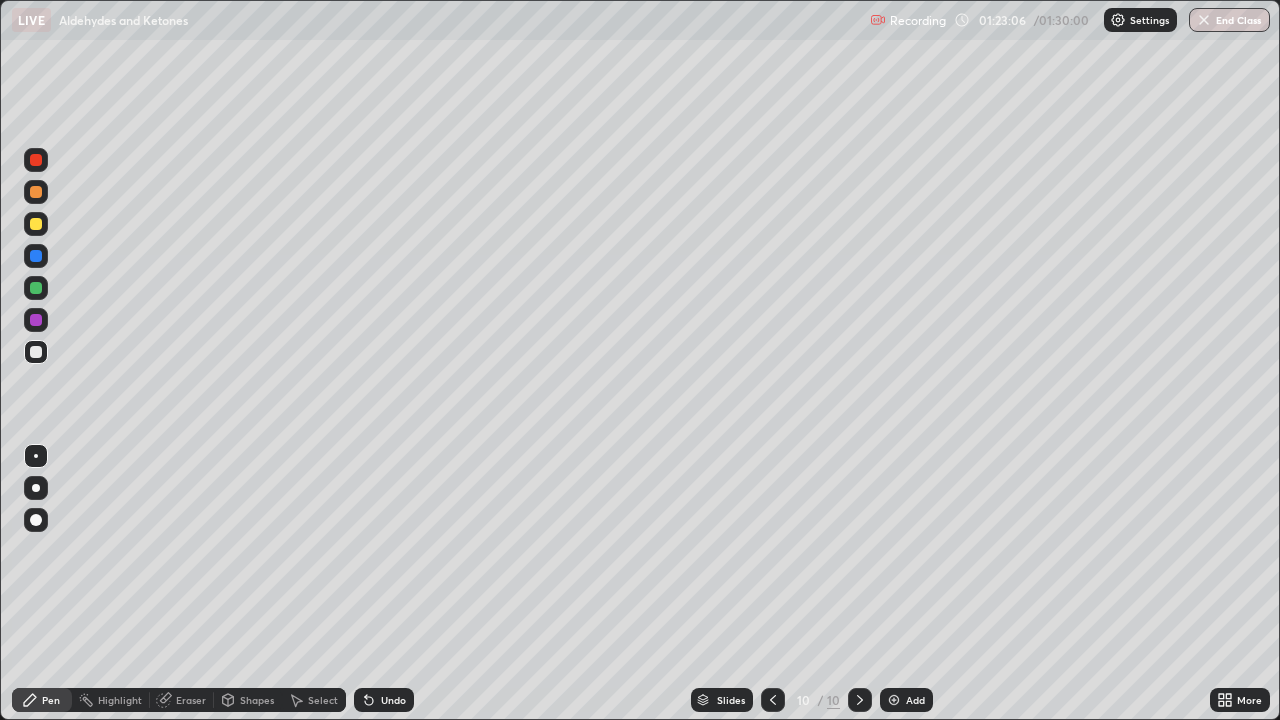 click at bounding box center (860, 700) 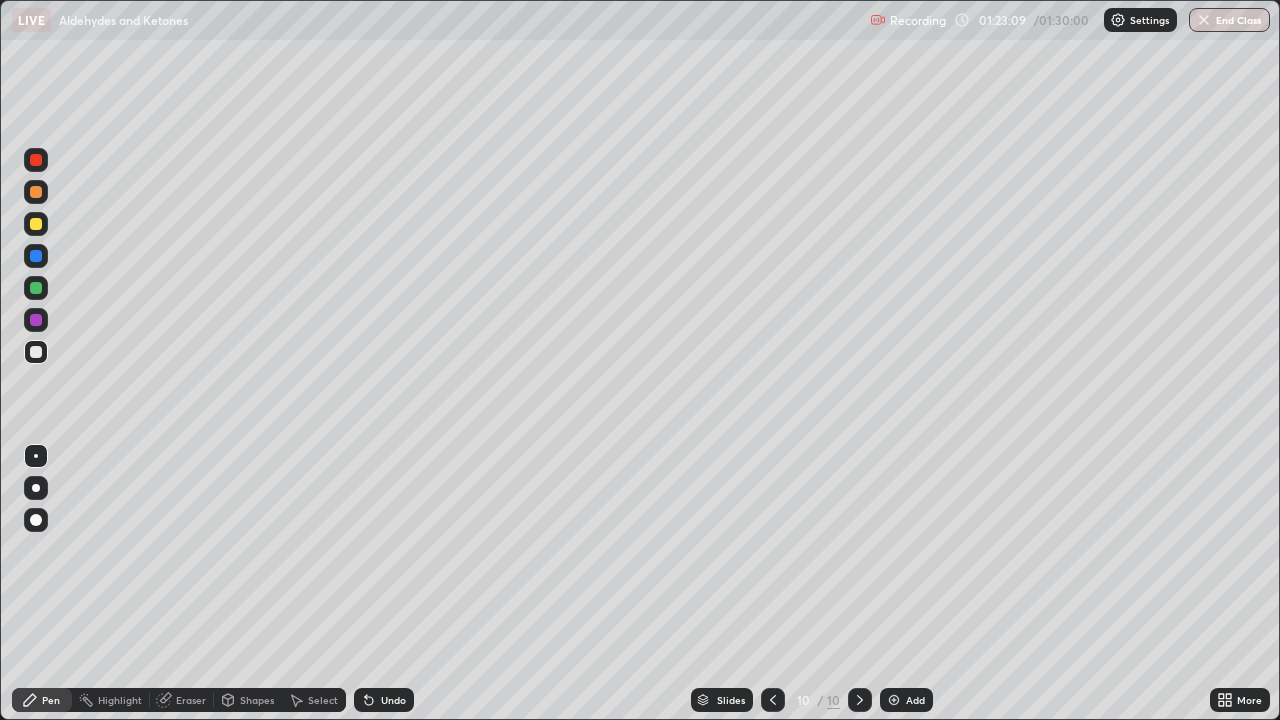 click on "Add" at bounding box center (906, 700) 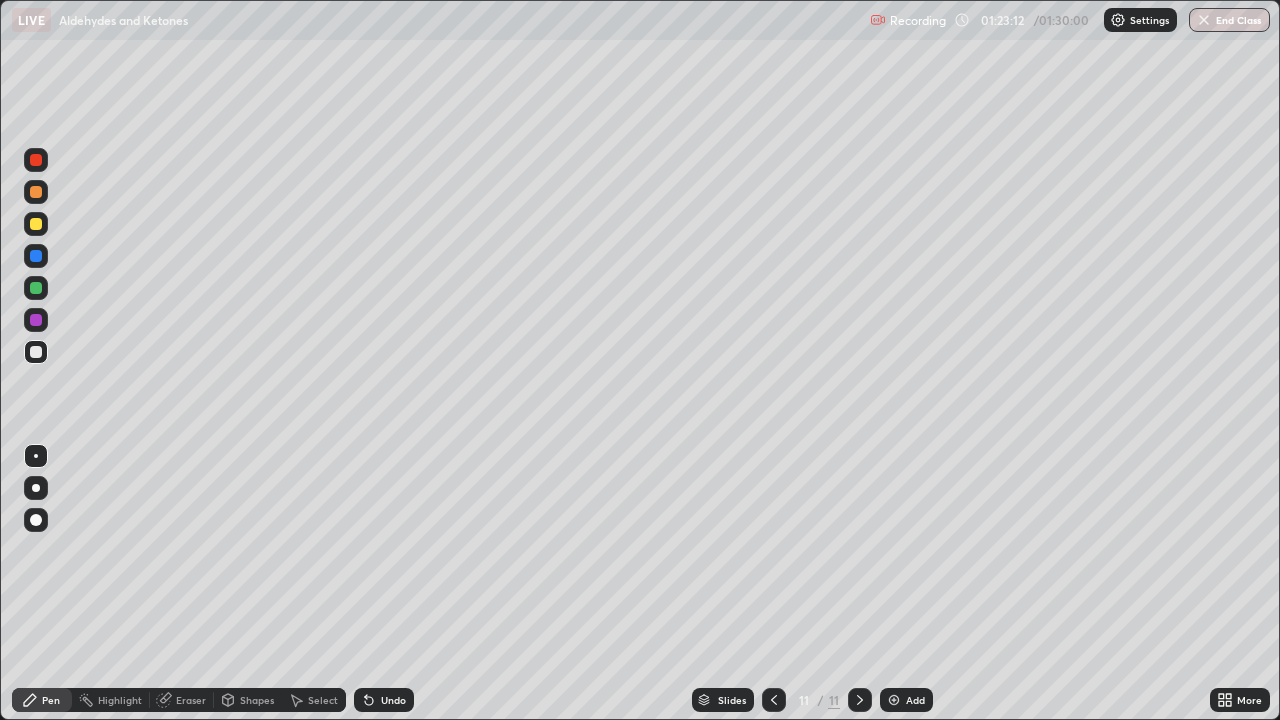 click at bounding box center [36, 224] 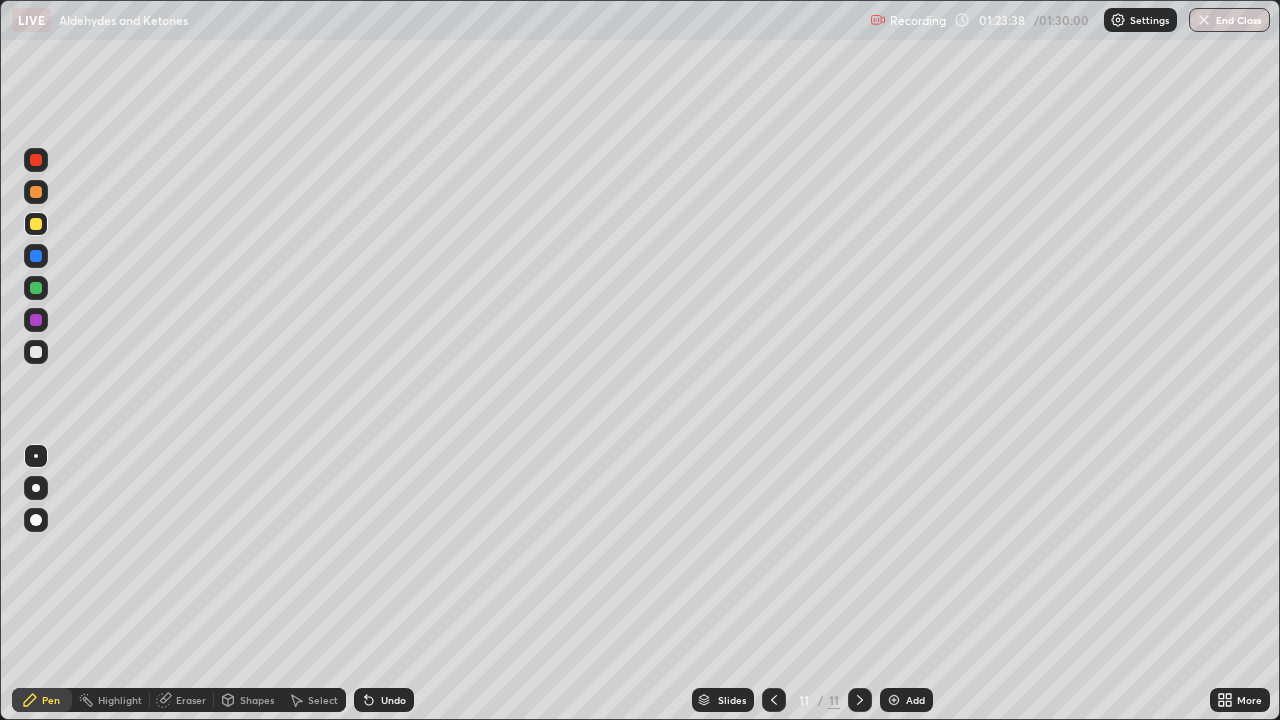 click 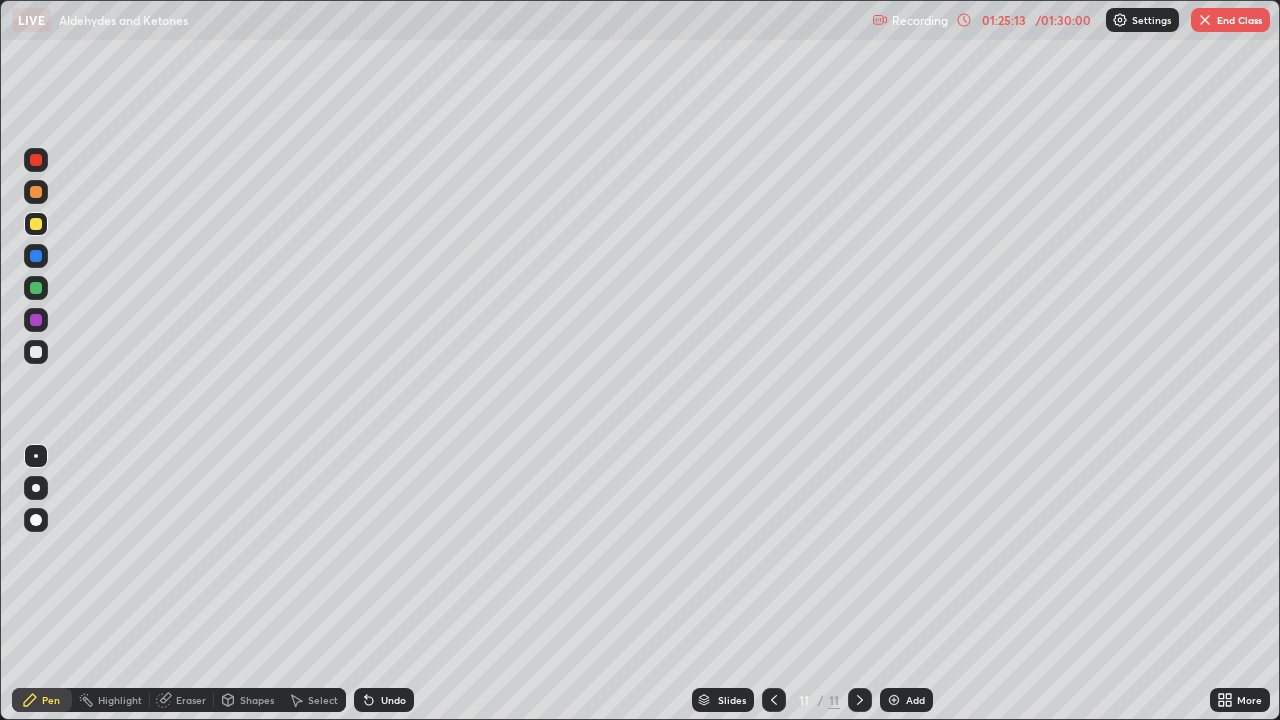 click at bounding box center (36, 288) 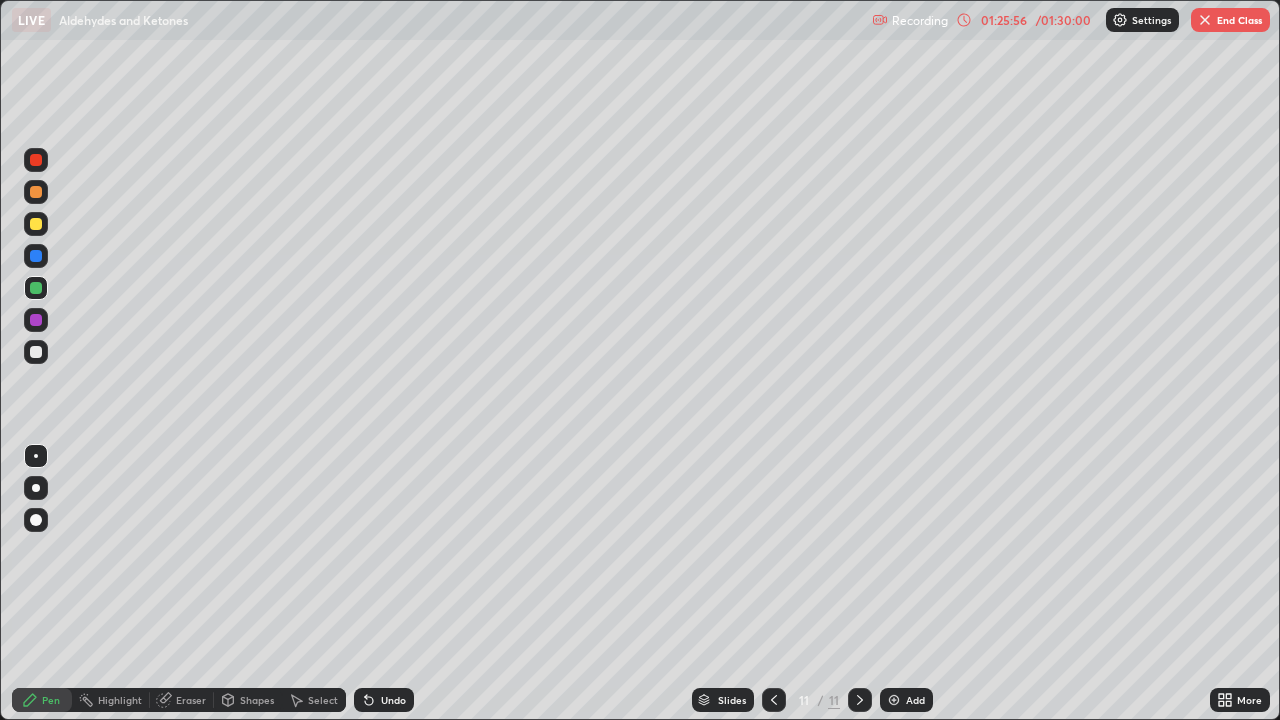 click 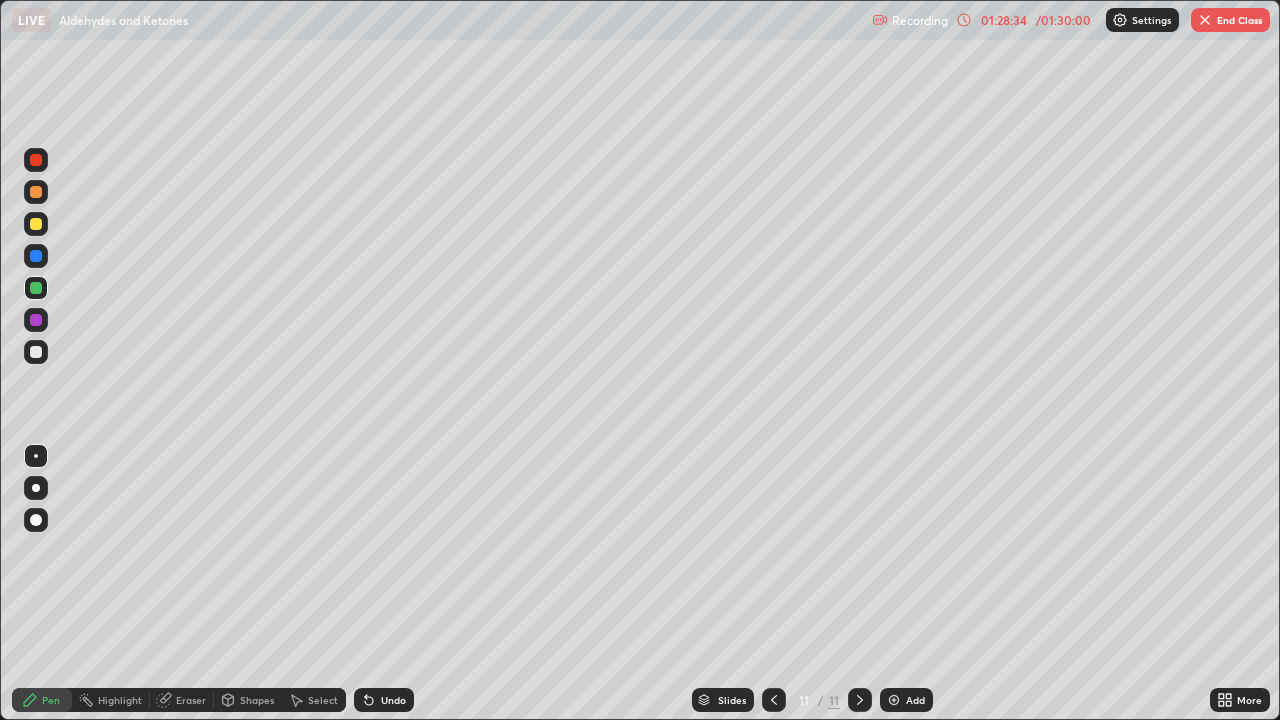 click at bounding box center [36, 224] 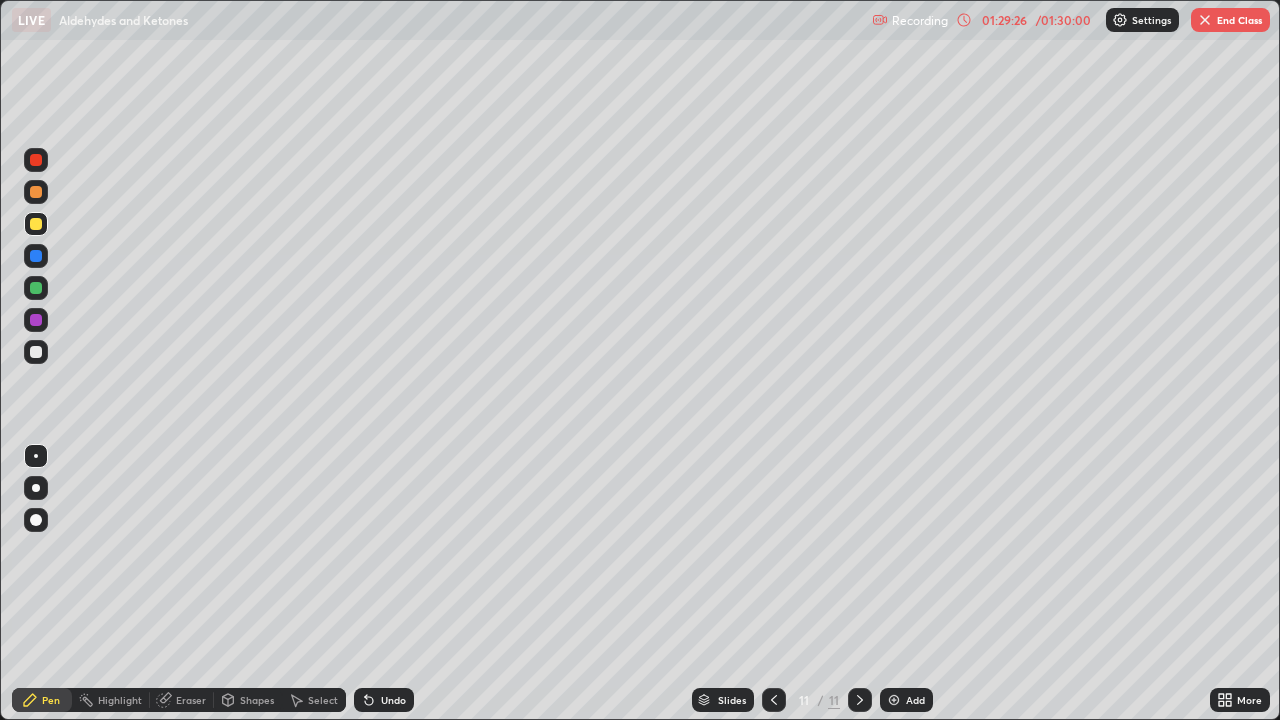click on "Eraser" at bounding box center [191, 700] 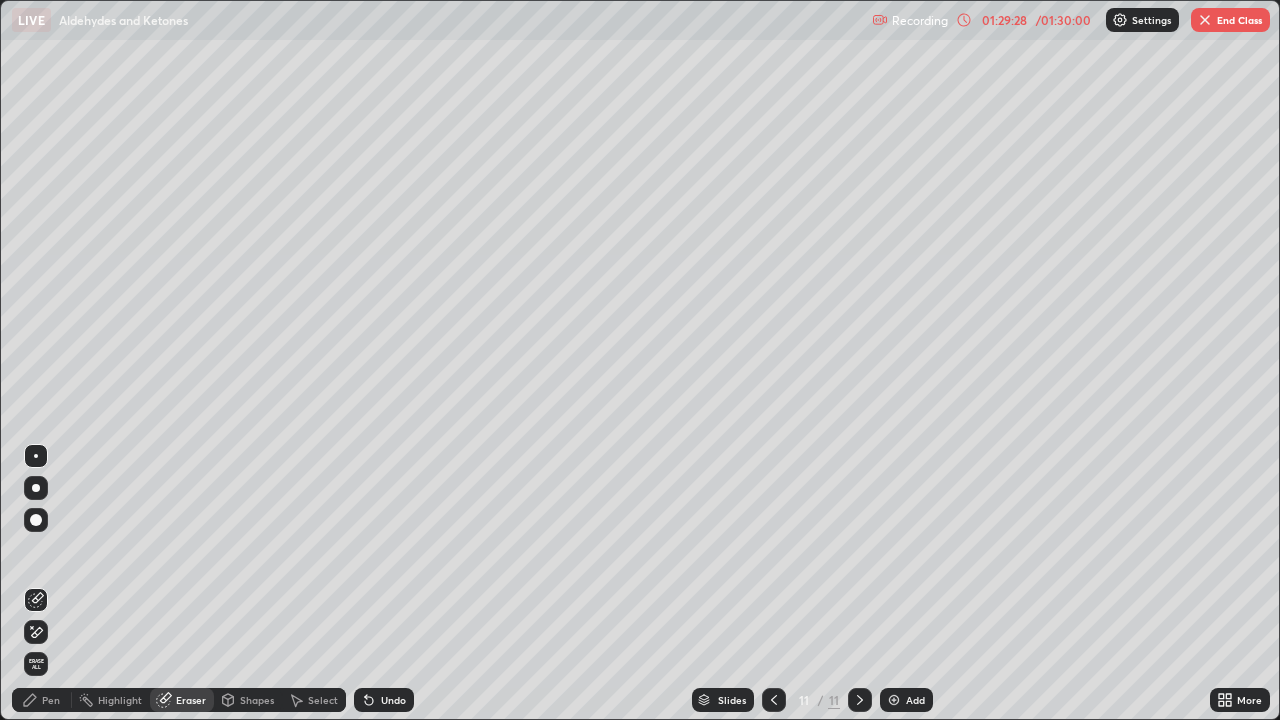 click on "Pen" at bounding box center (42, 700) 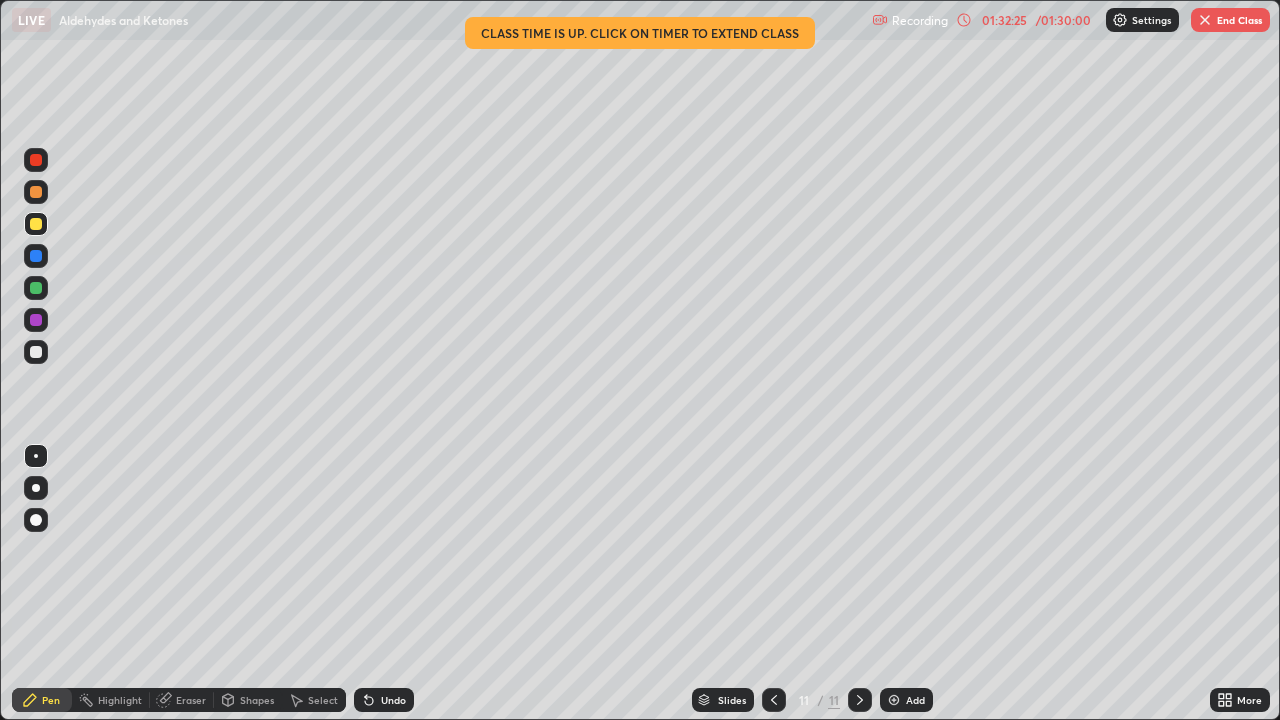 click on "End Class" at bounding box center (1230, 20) 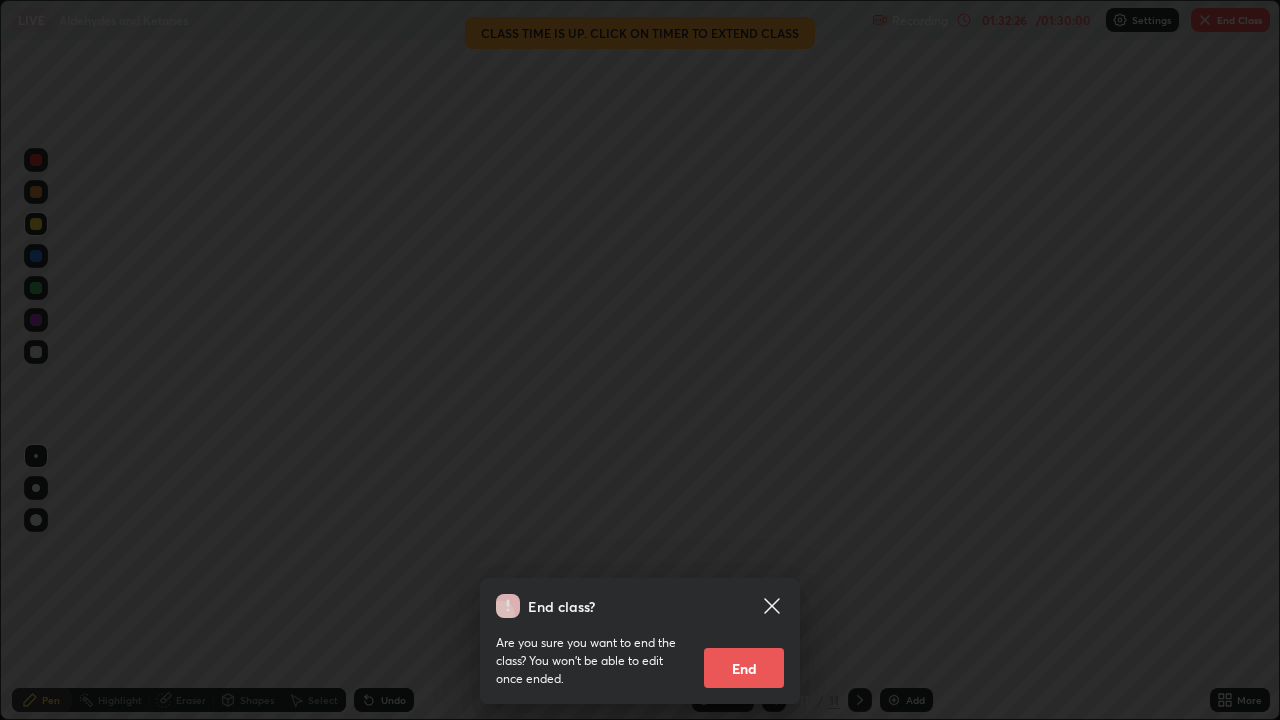 click on "End" at bounding box center [744, 668] 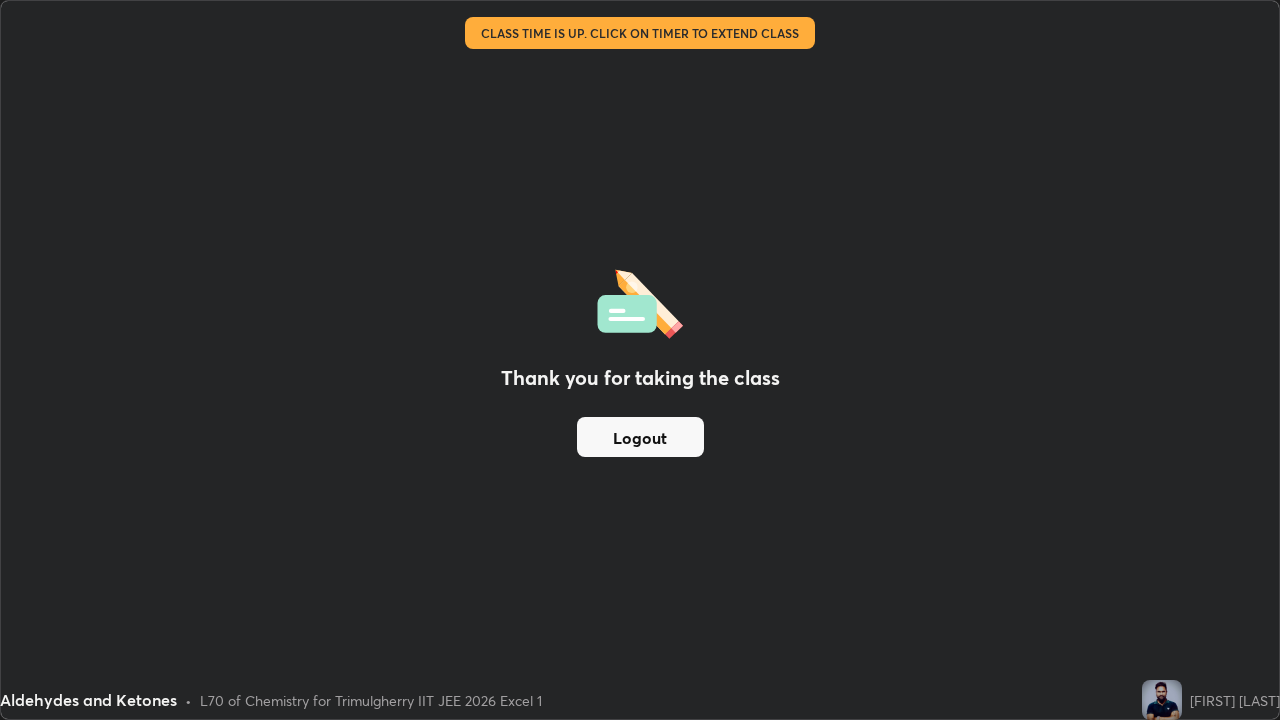 click on "Logout" at bounding box center [640, 437] 